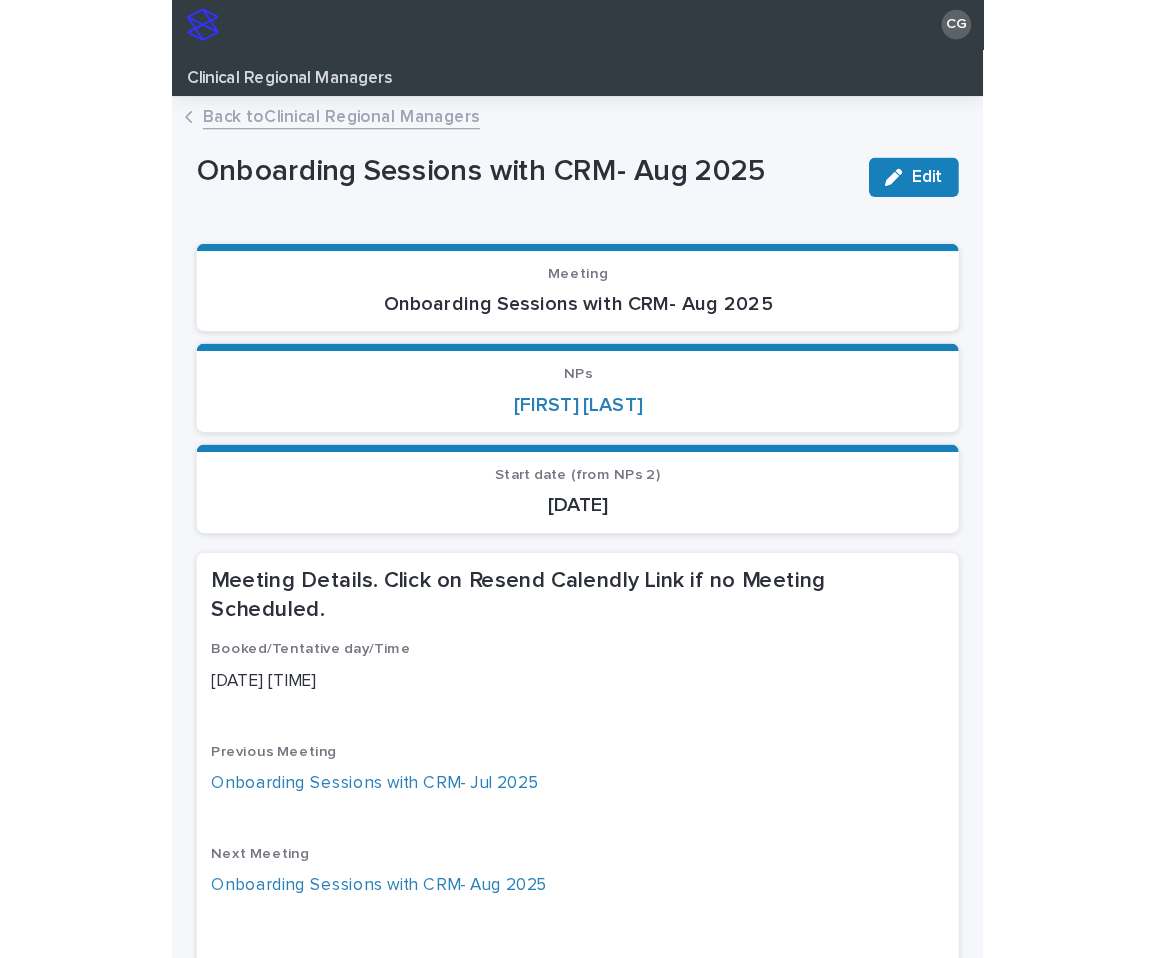 scroll, scrollTop: 0, scrollLeft: 0, axis: both 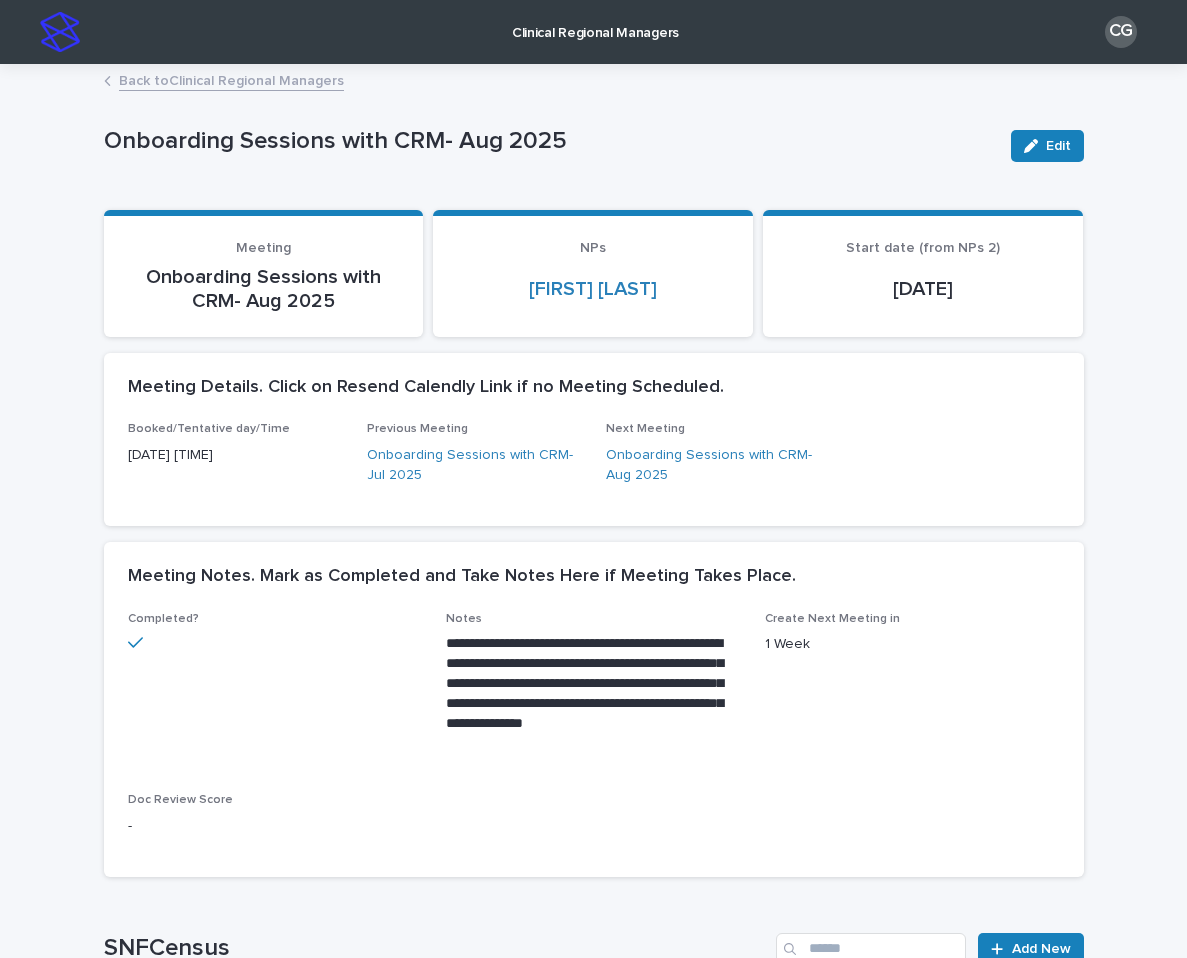 click at bounding box center [60, 32] 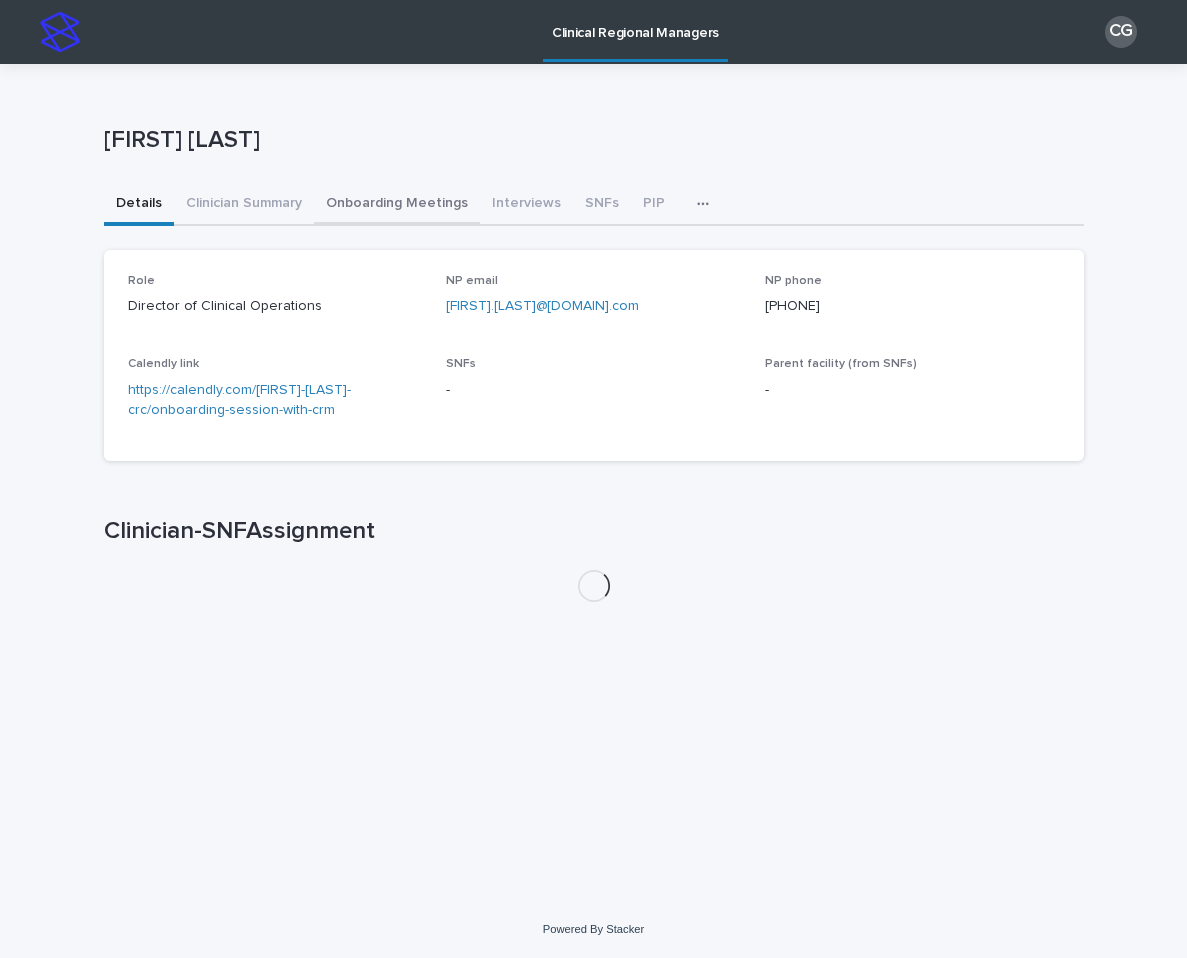 click on "Onboarding Meetings" at bounding box center [397, 205] 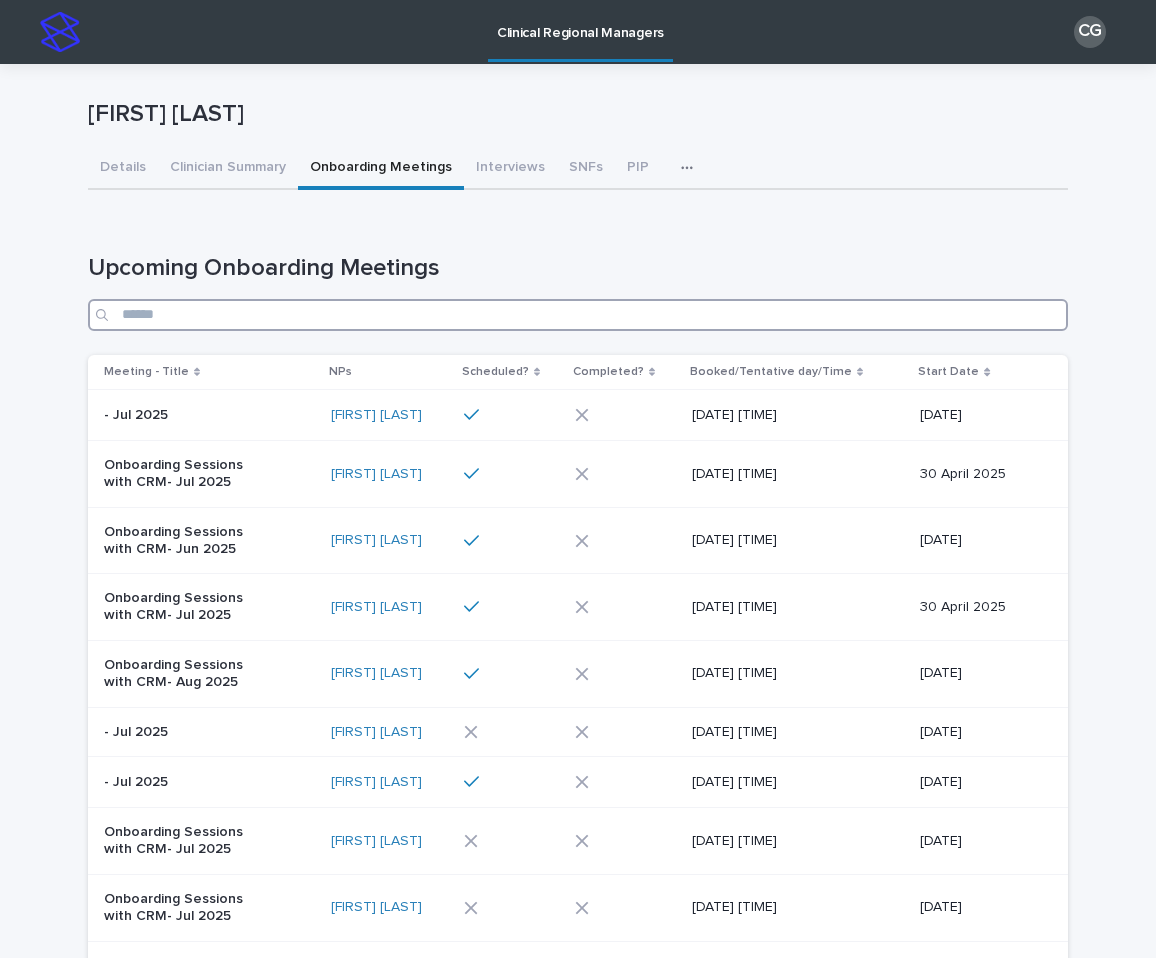 click at bounding box center [578, 315] 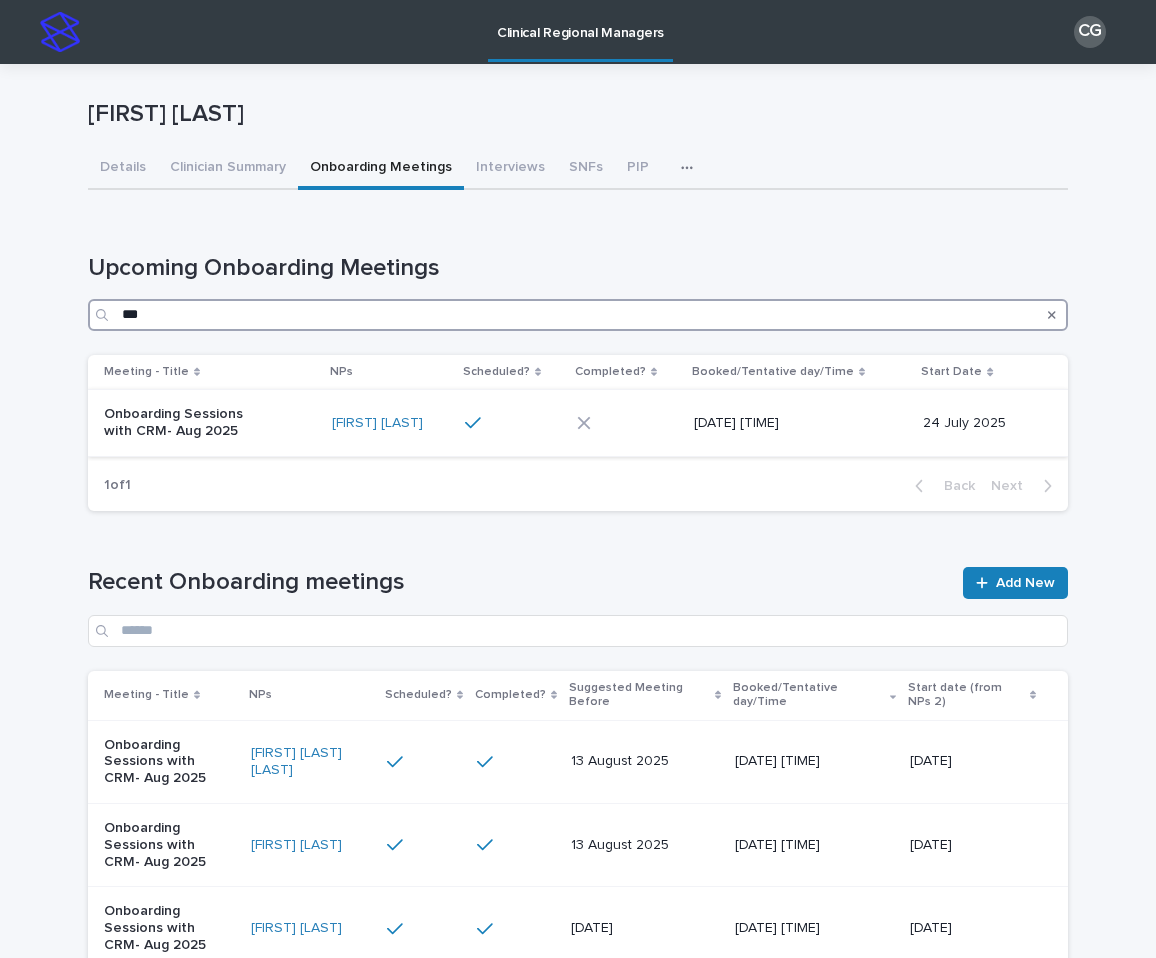 type on "***" 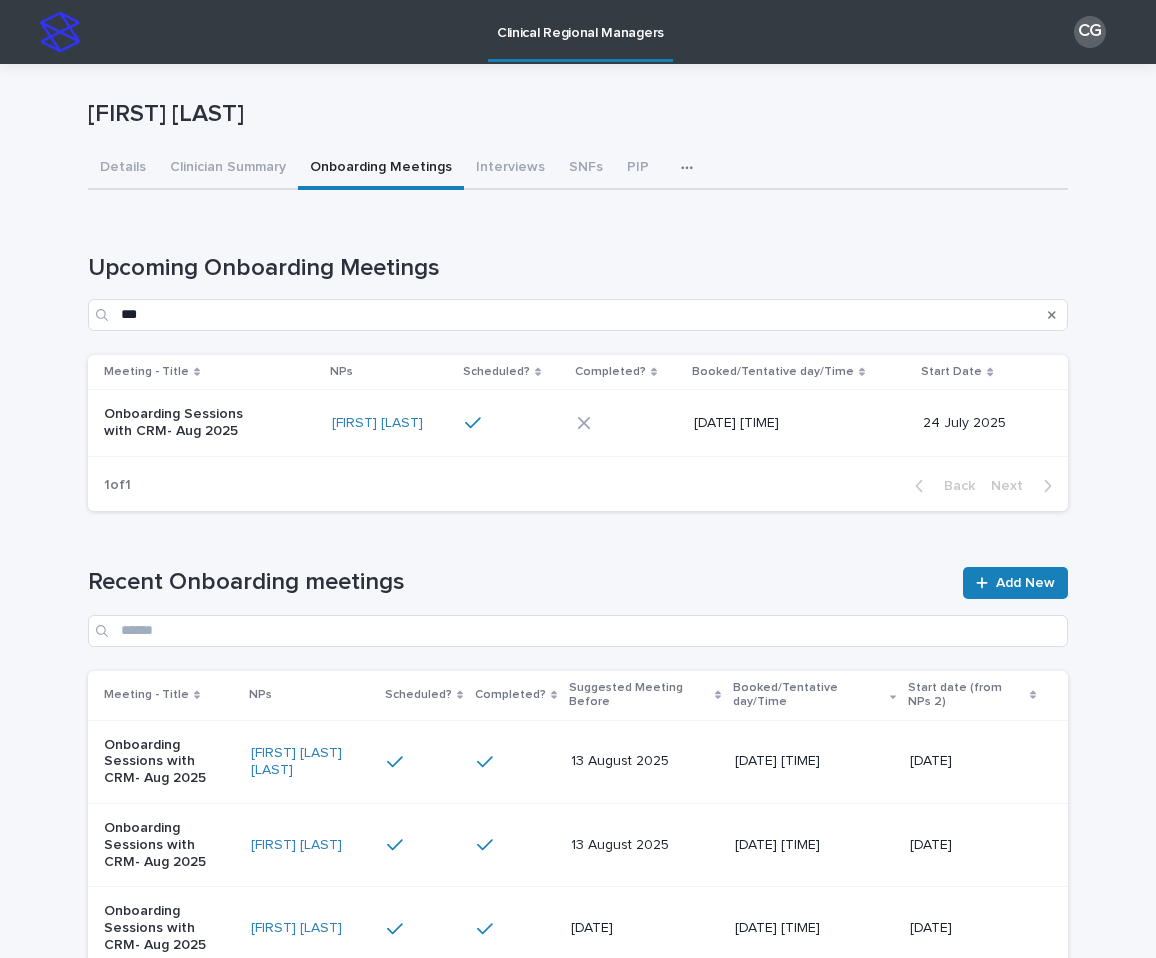 click on "Onboarding Sessions with CRM- Aug 2025" at bounding box center (210, 423) 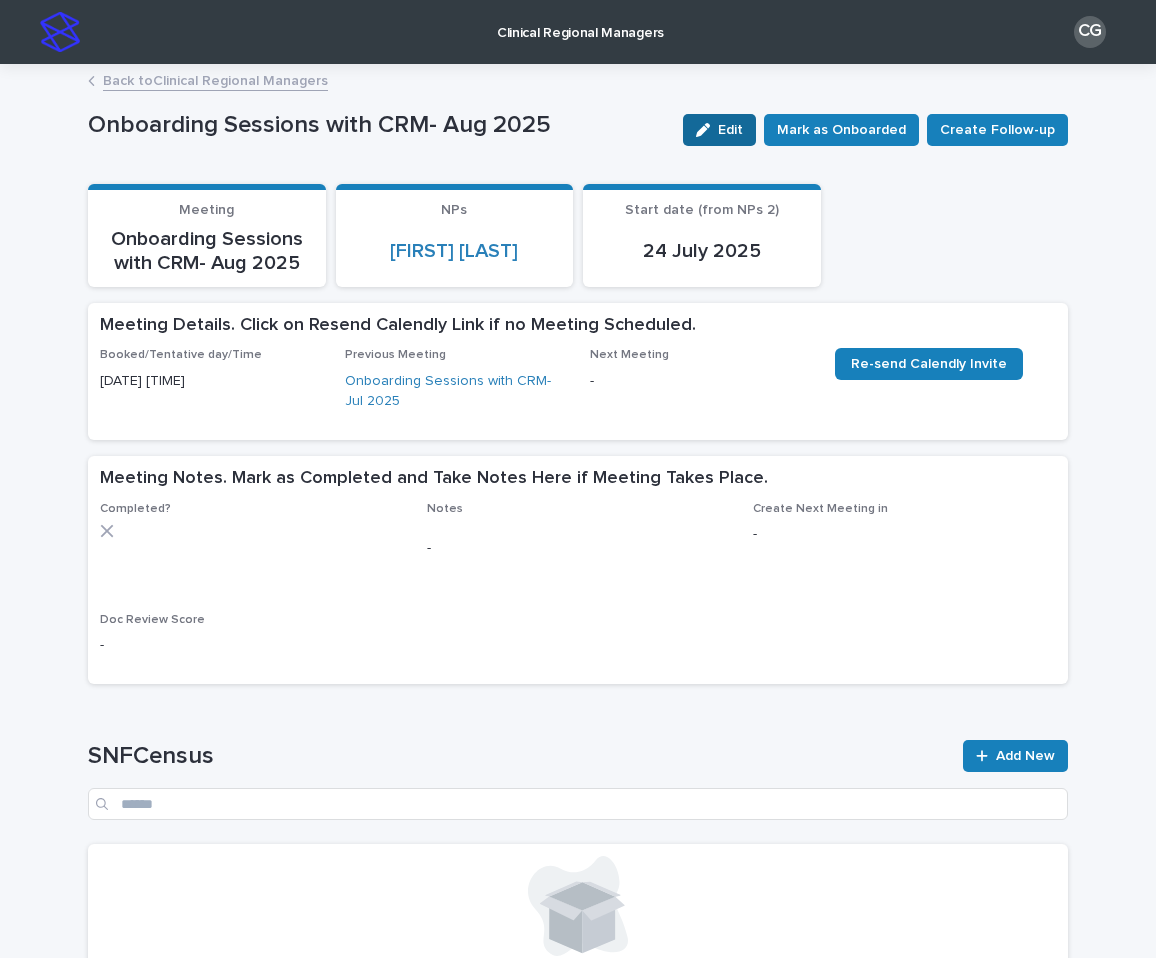 click on "Edit" at bounding box center (719, 130) 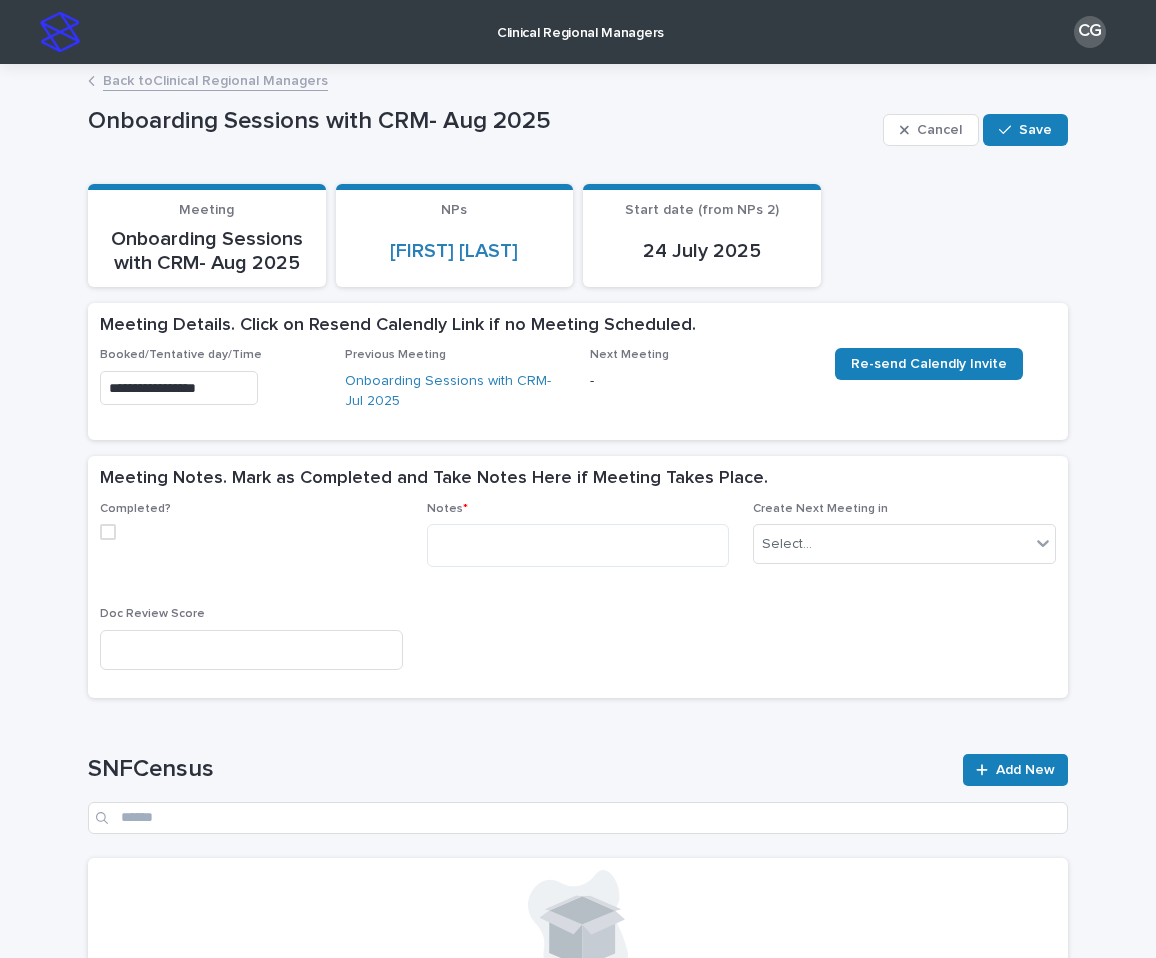 click at bounding box center (108, 532) 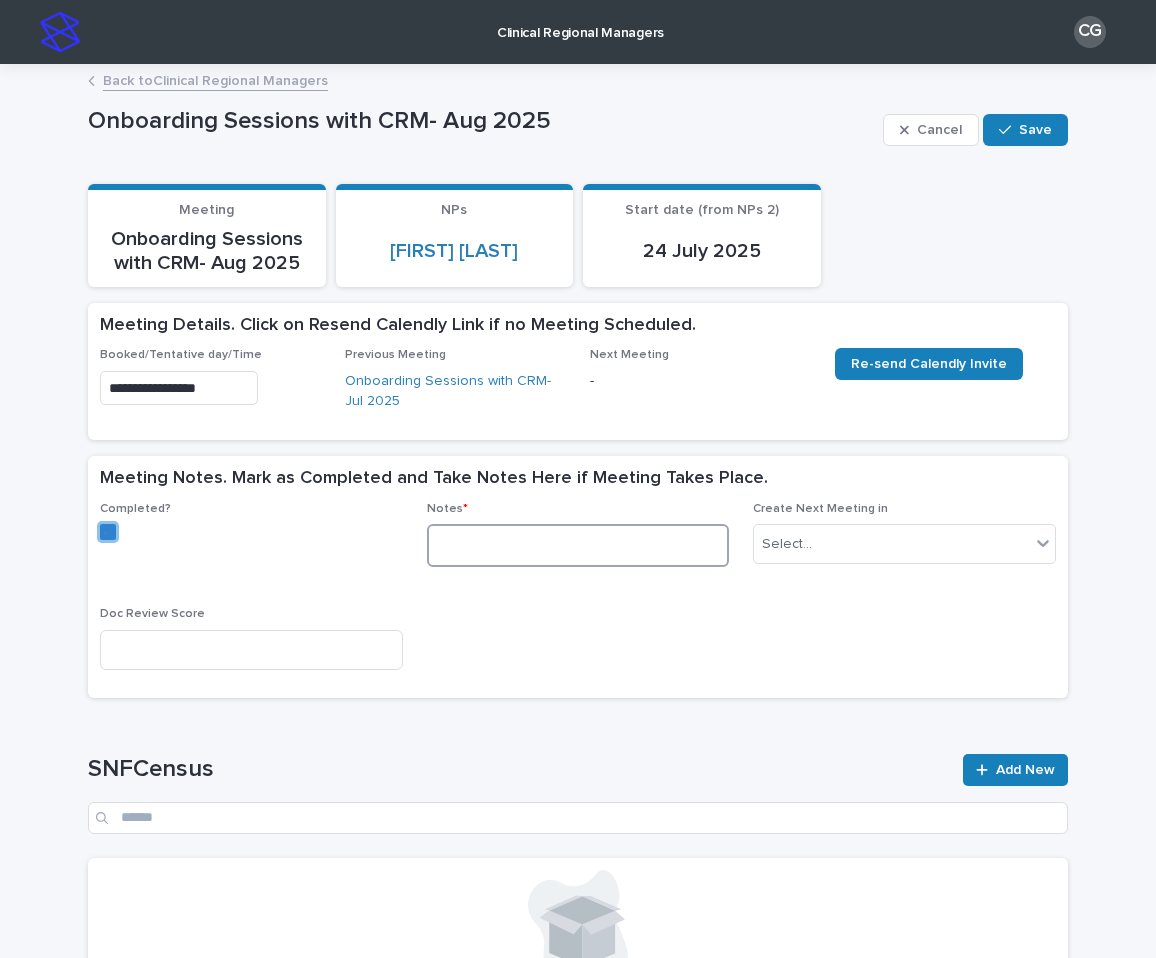 click at bounding box center [578, 545] 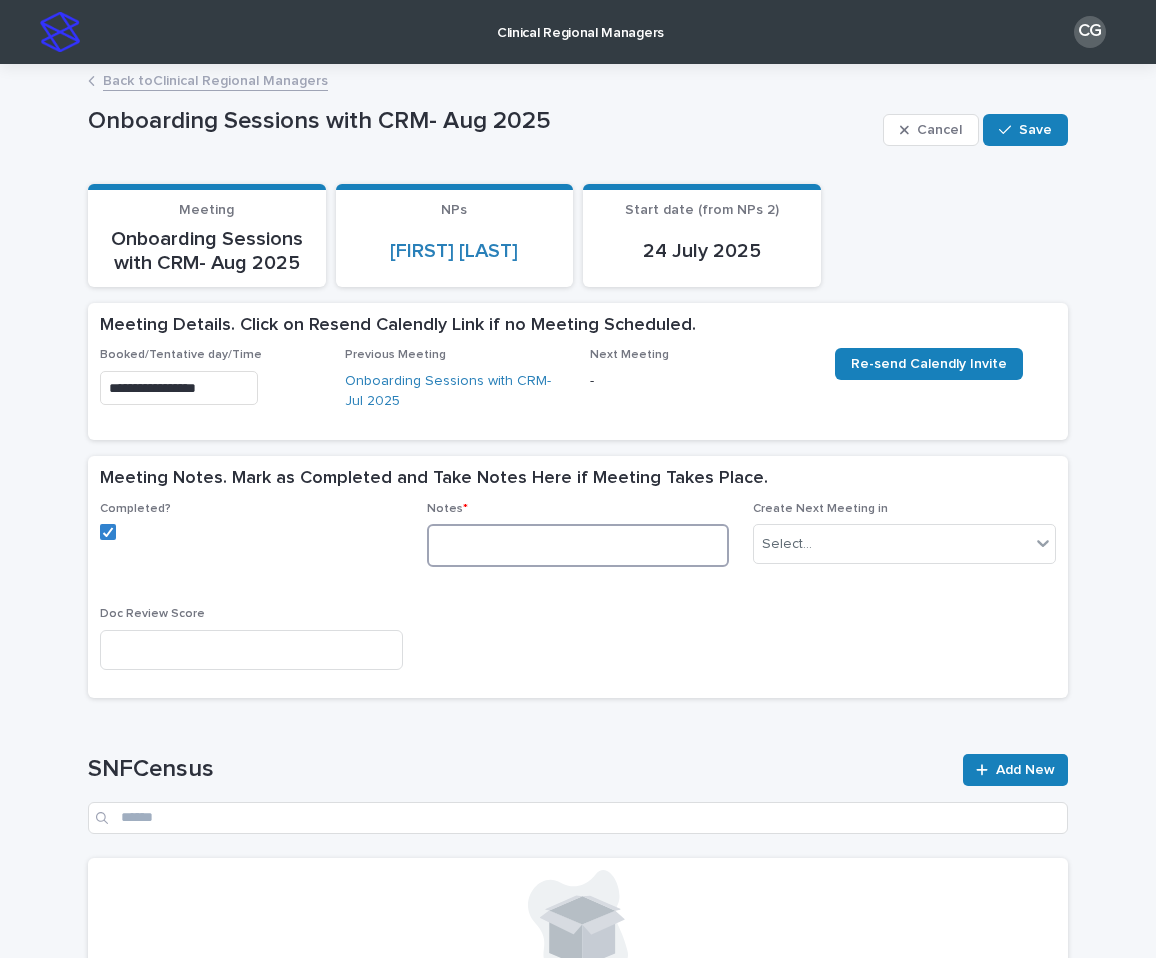 paste on "**********" 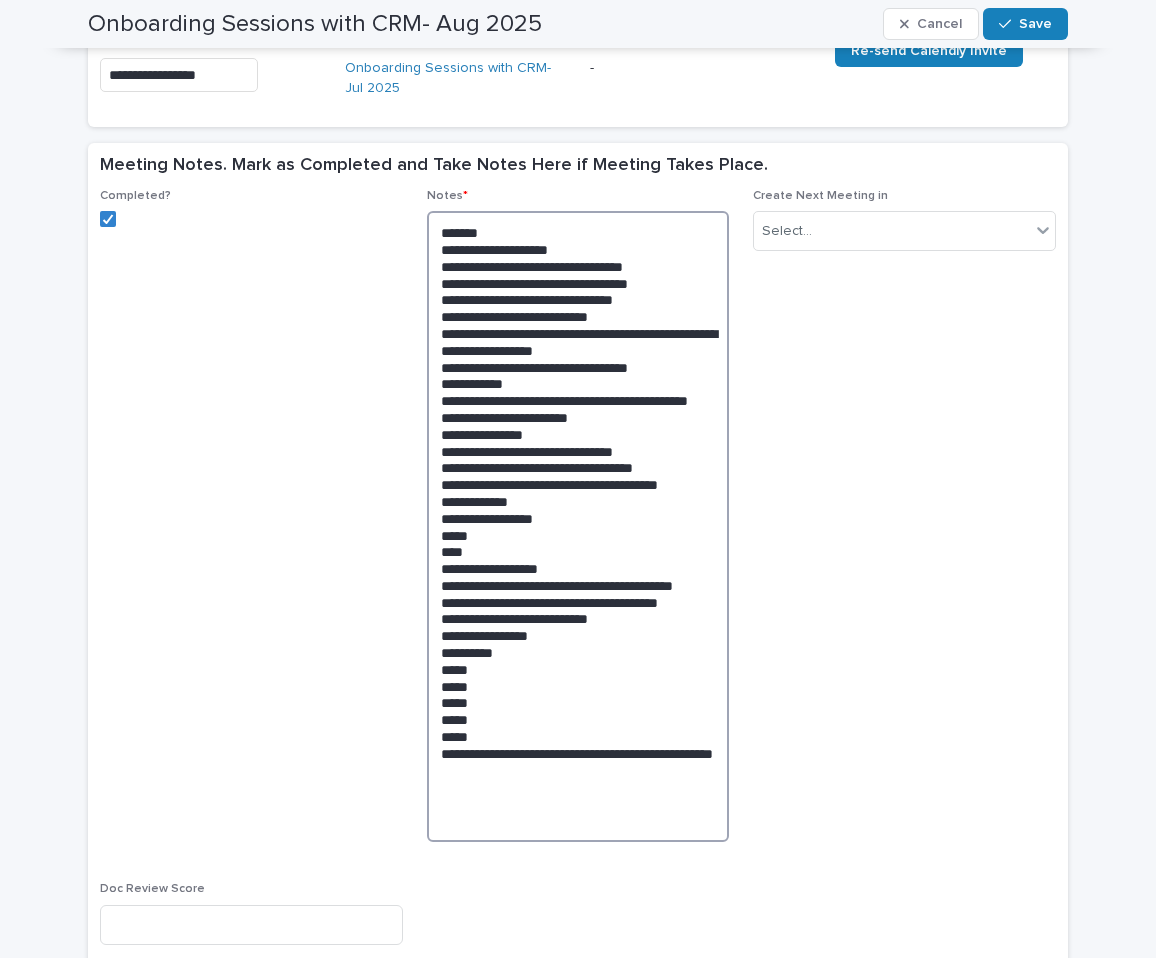 scroll, scrollTop: 316, scrollLeft: 0, axis: vertical 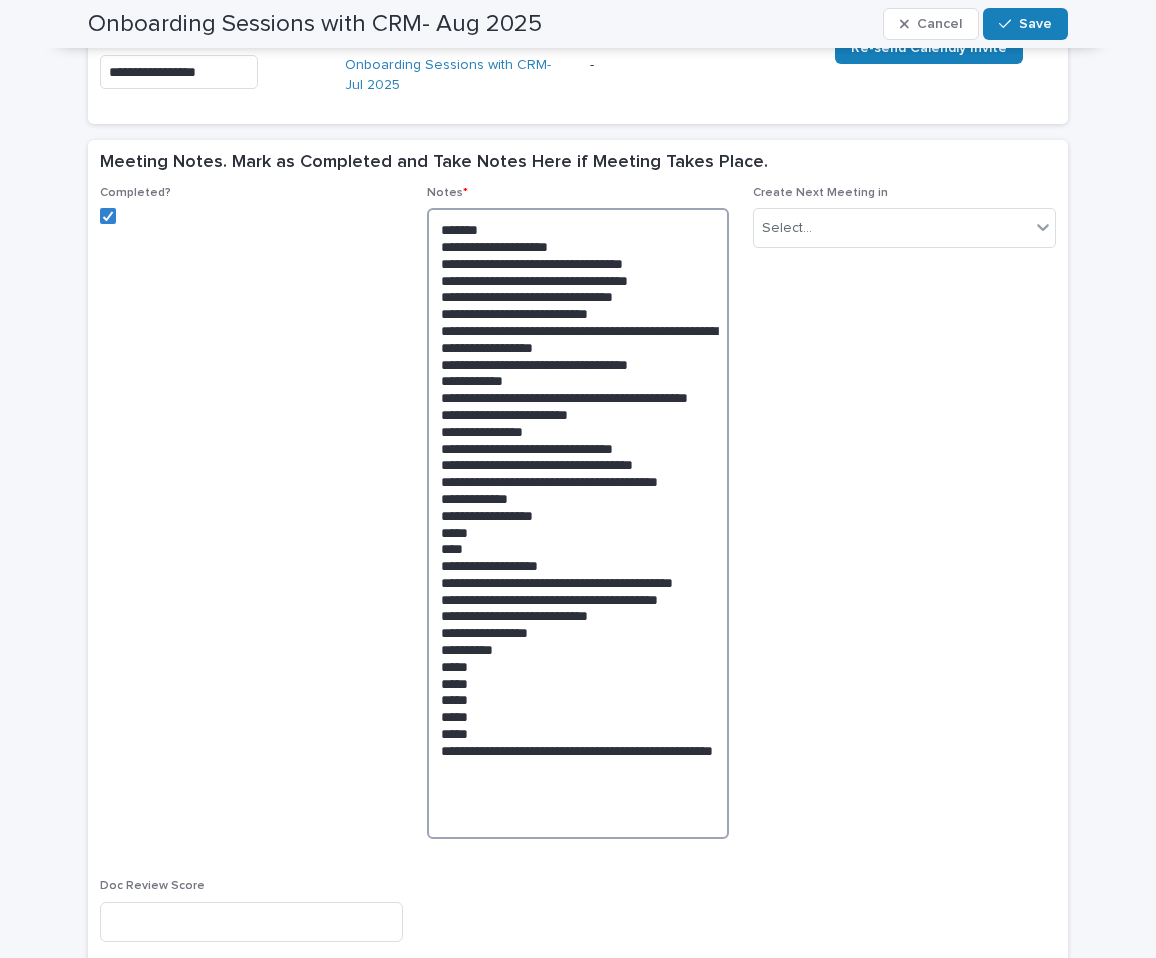 drag, startPoint x: 486, startPoint y: 435, endPoint x: 554, endPoint y: 410, distance: 72.44998 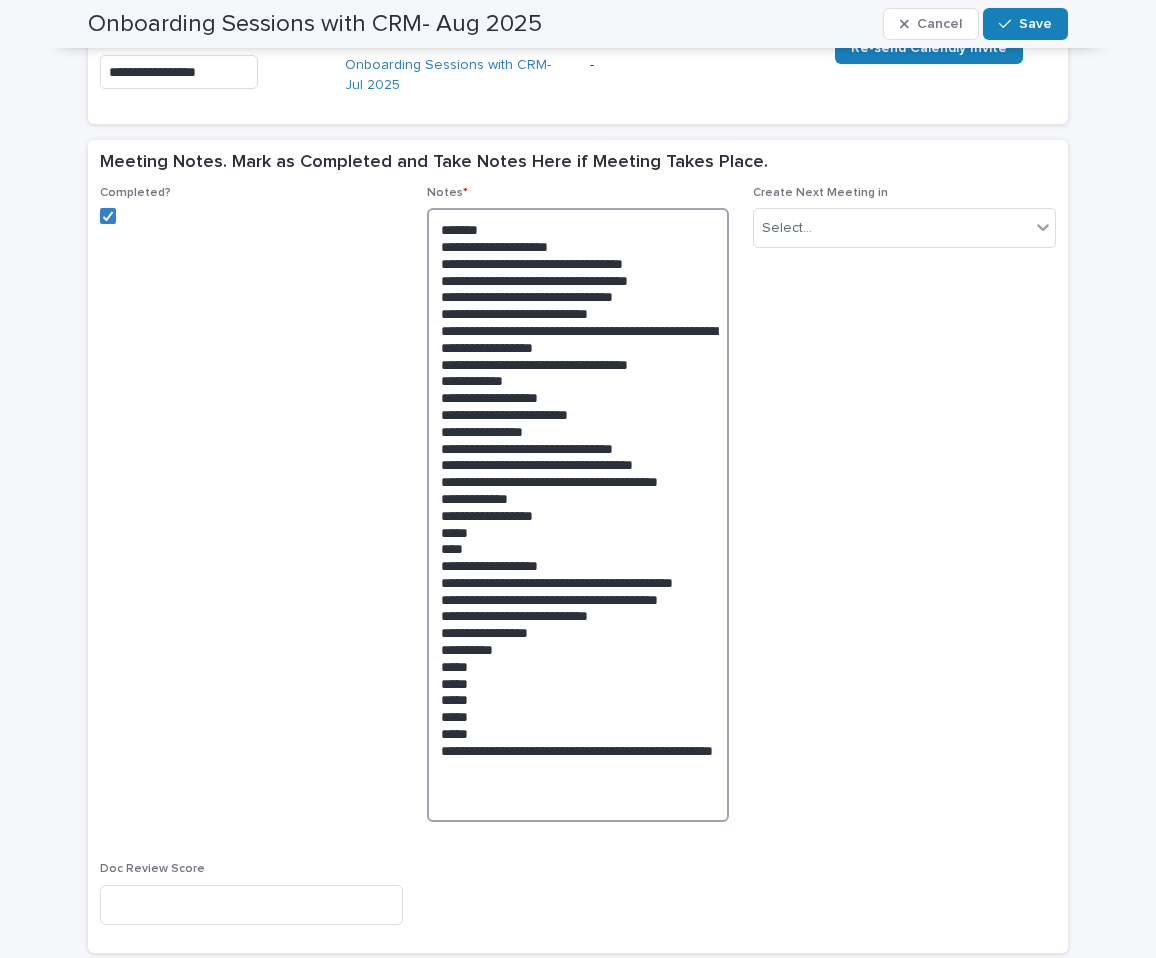 drag, startPoint x: 511, startPoint y: 514, endPoint x: 417, endPoint y: 483, distance: 98.9798 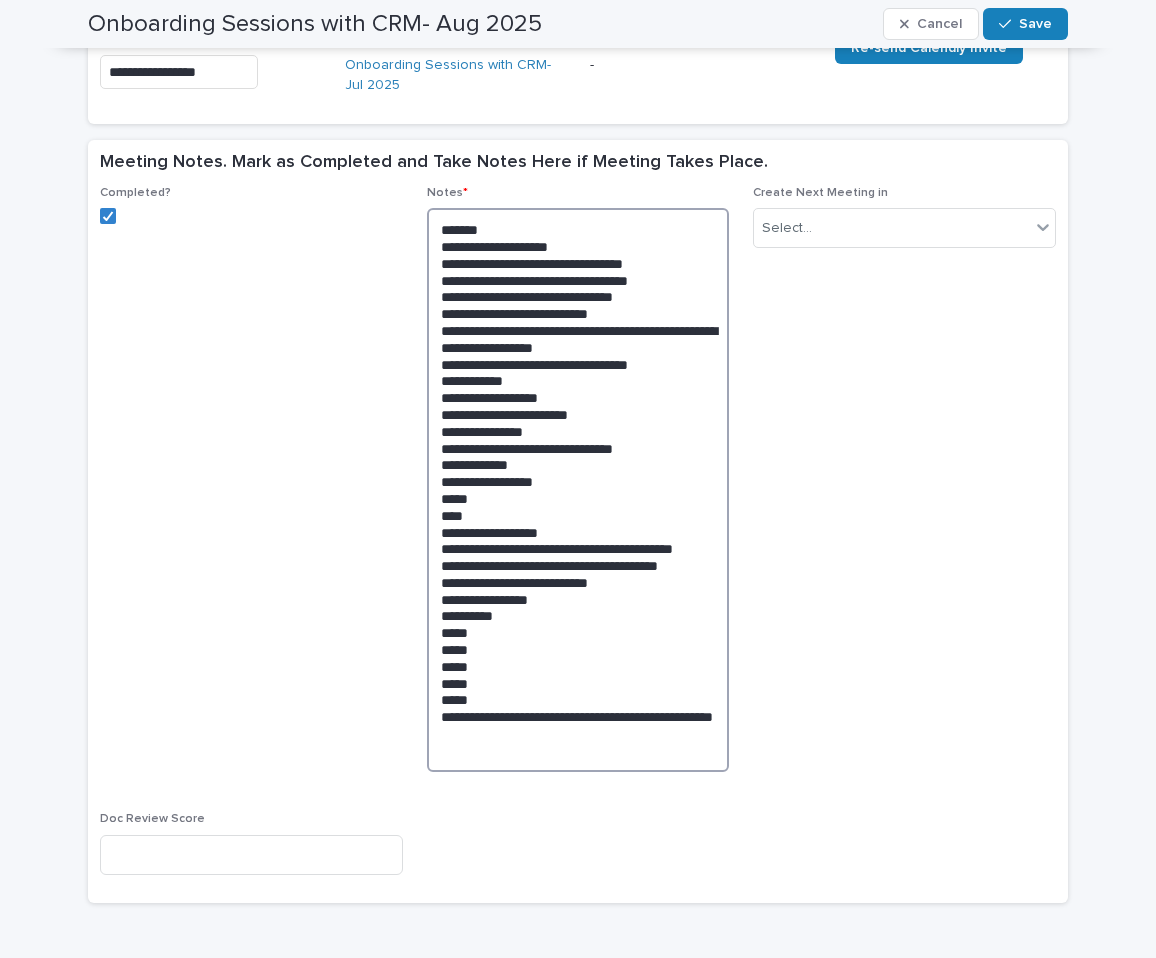 drag, startPoint x: 718, startPoint y: 564, endPoint x: 429, endPoint y: 498, distance: 296.44055 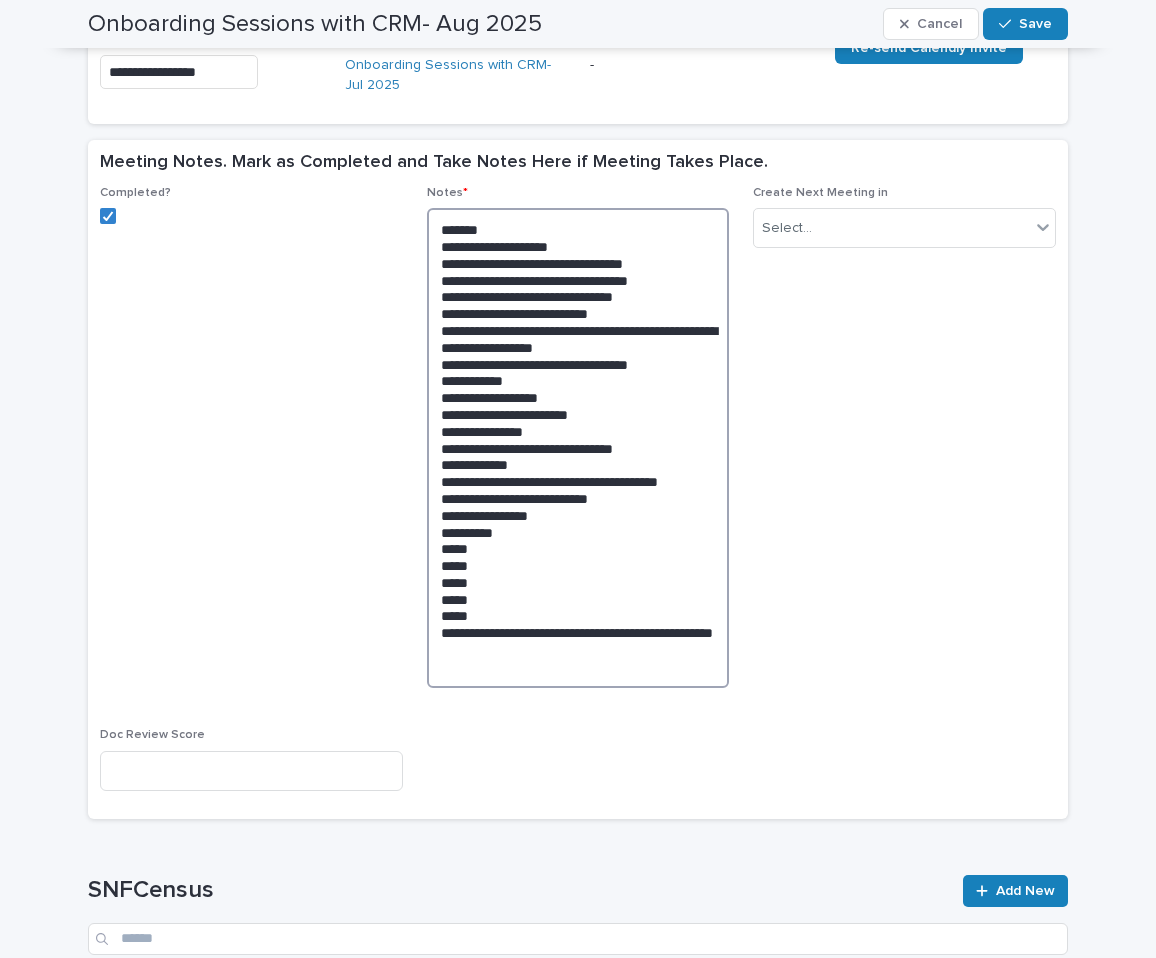 drag, startPoint x: 489, startPoint y: 629, endPoint x: 438, endPoint y: 526, distance: 114.93476 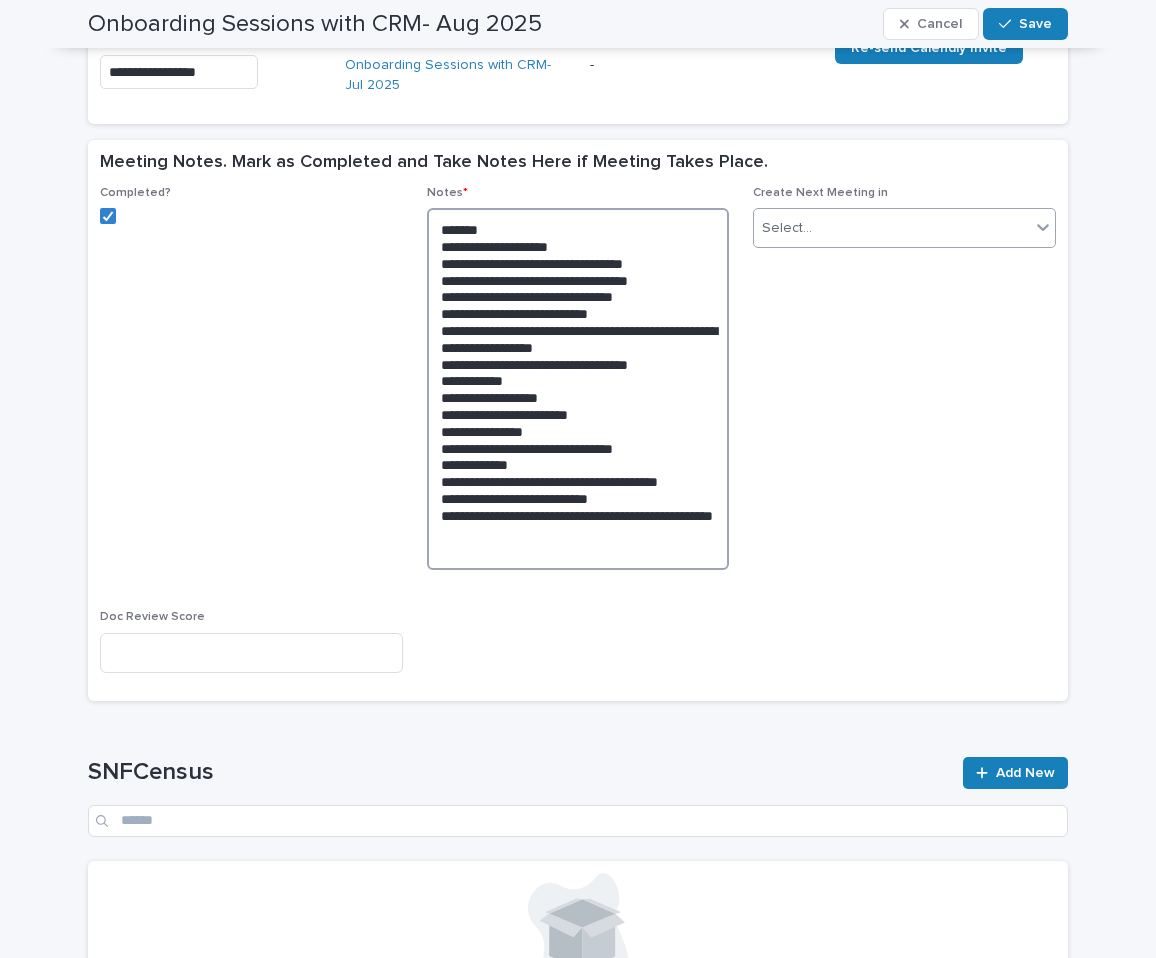 type on "**********" 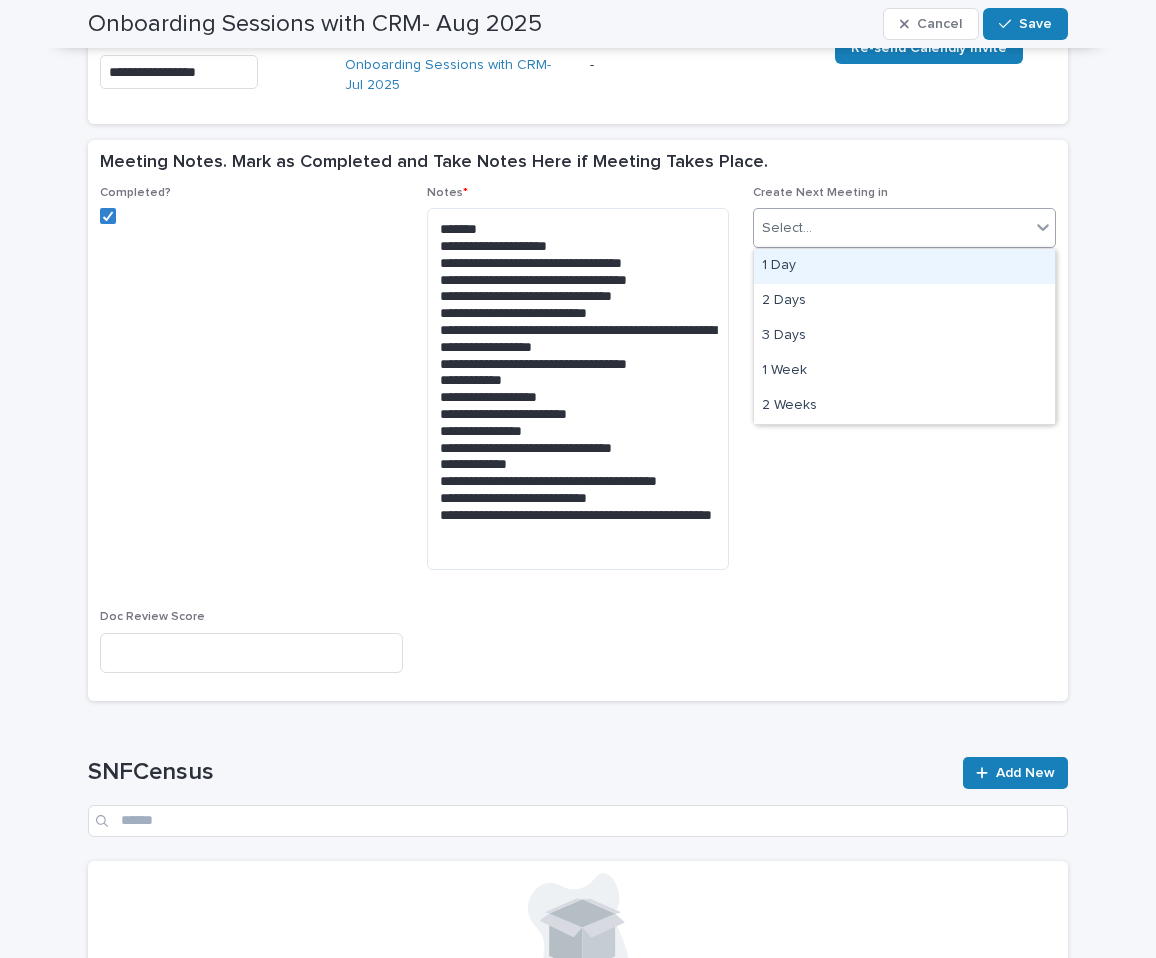 click on "Select..." at bounding box center [892, 228] 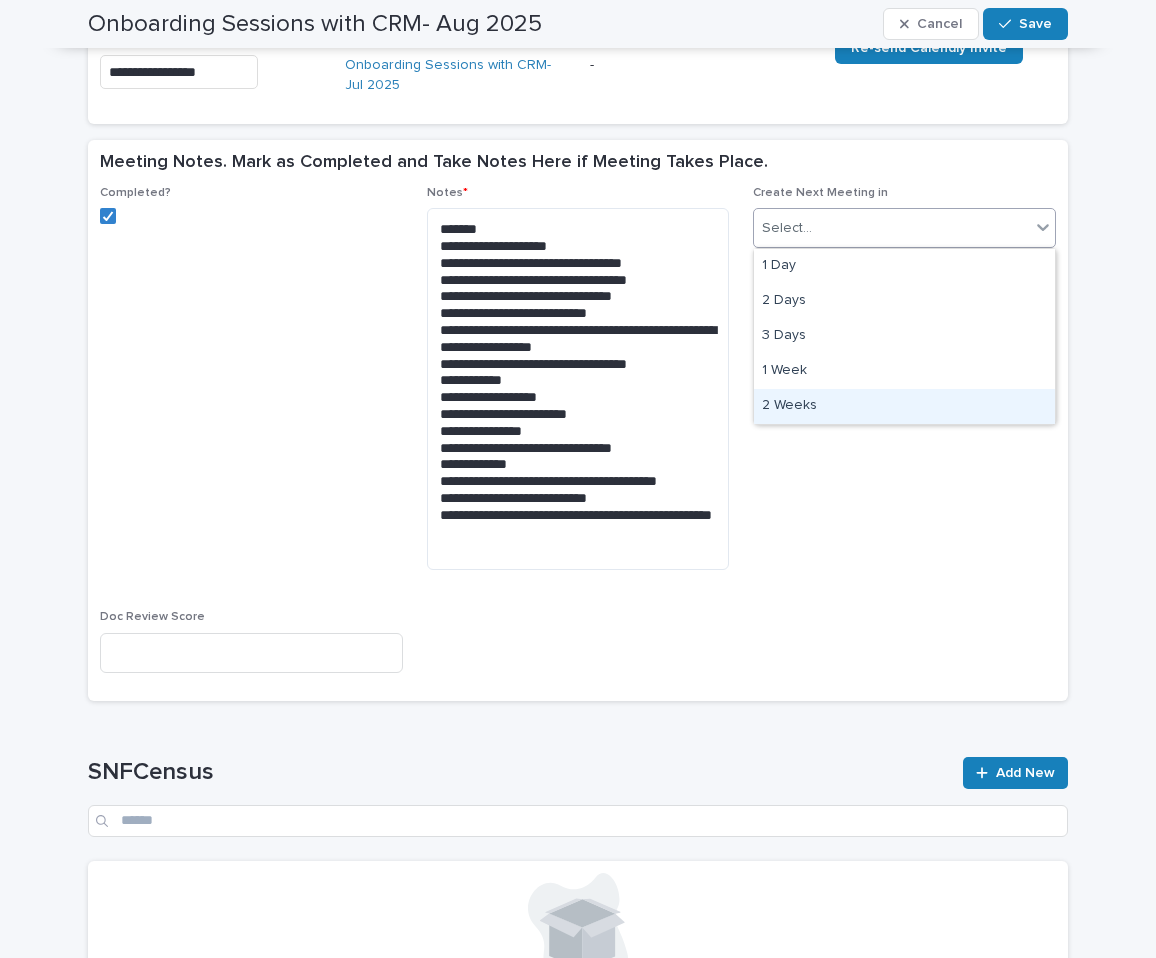 click on "2 Weeks" at bounding box center [904, 406] 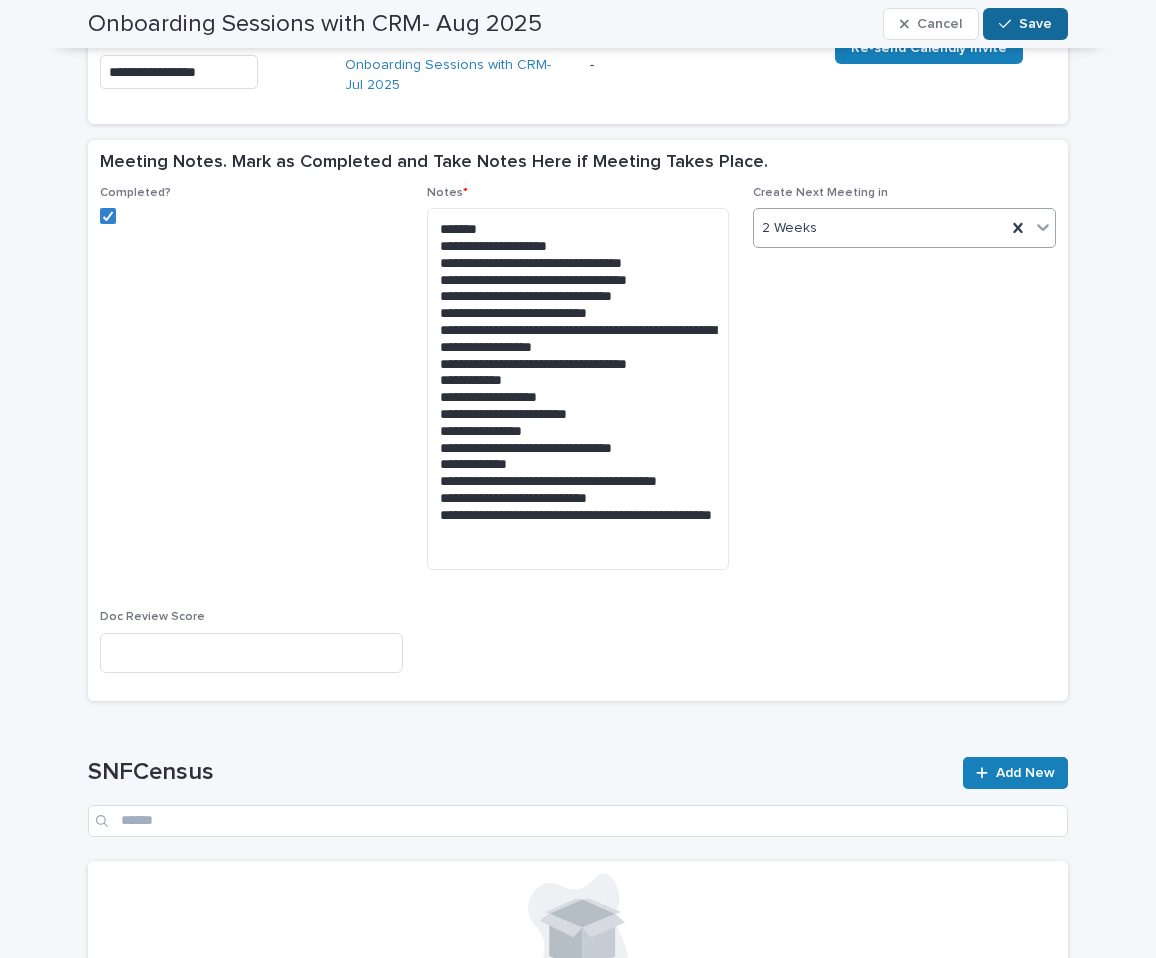 click on "Save" at bounding box center [1035, 24] 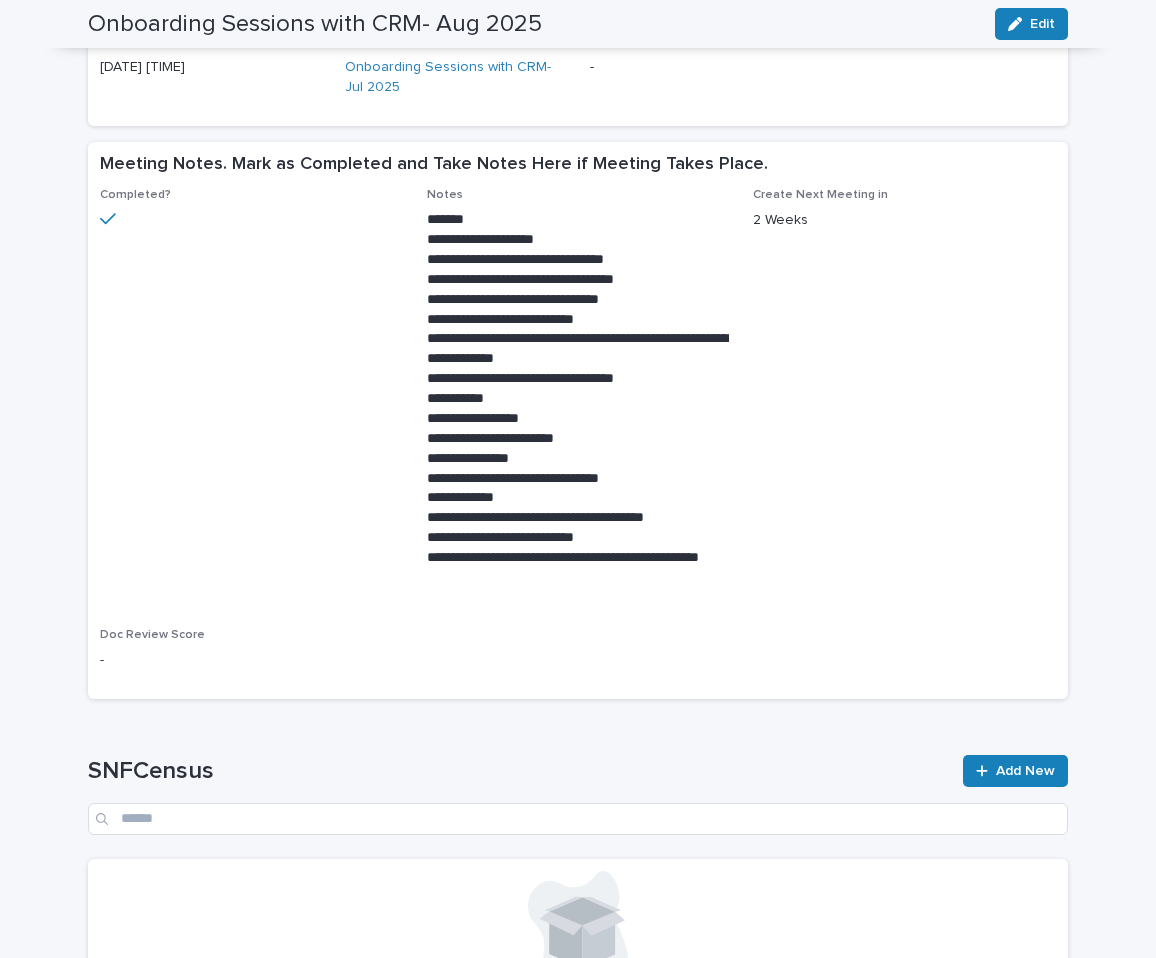 scroll, scrollTop: 0, scrollLeft: 0, axis: both 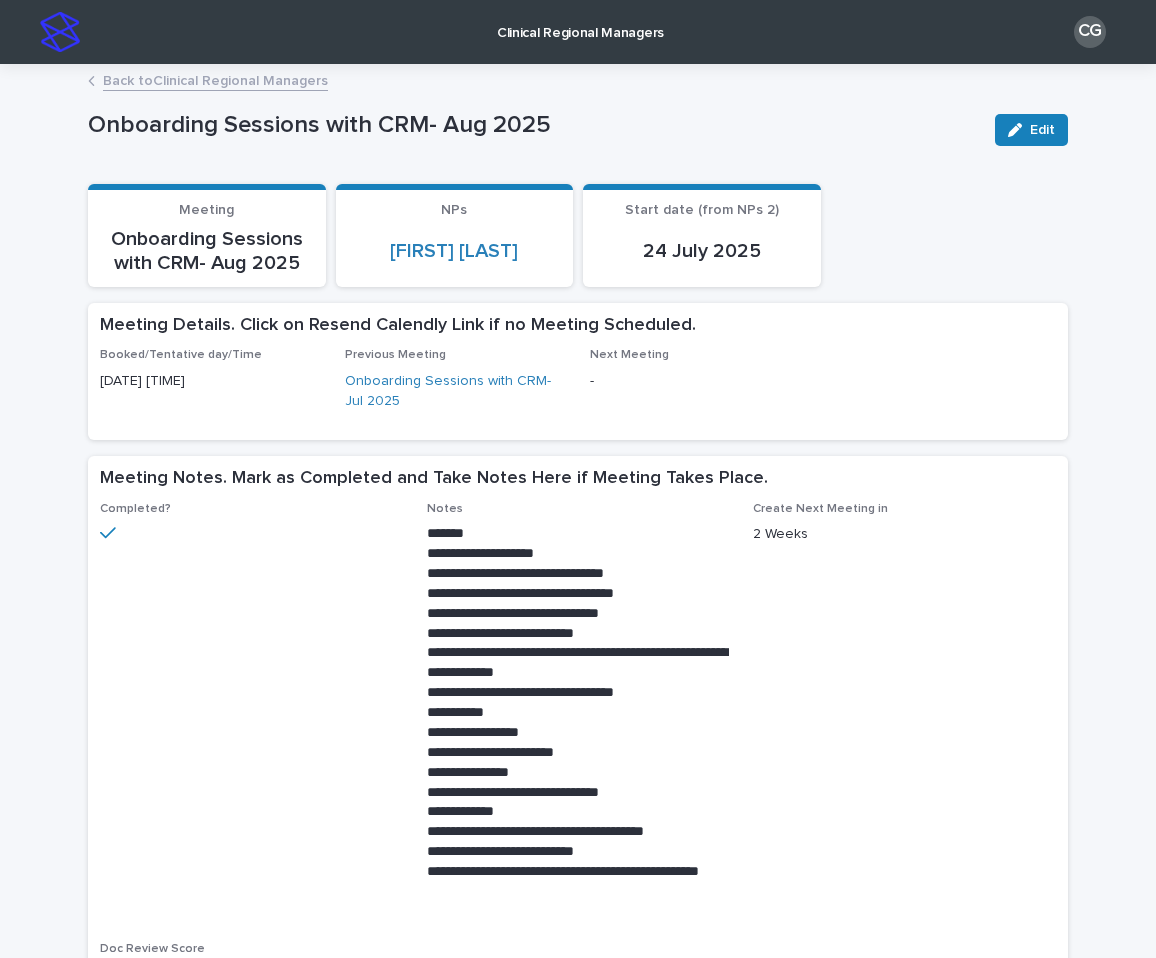 click on "Back to  Clinical Regional Managers" at bounding box center [215, 79] 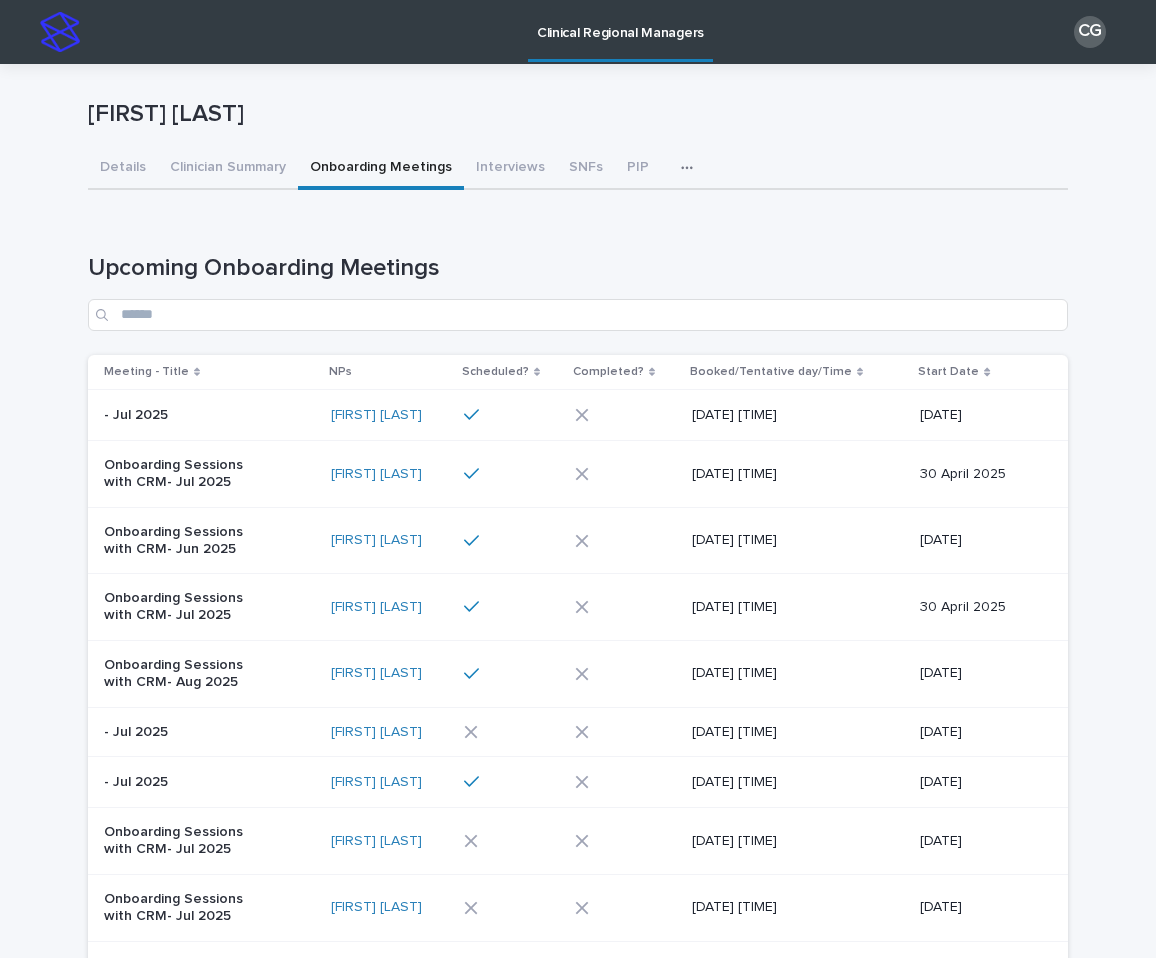 click on "Upcoming Onboarding Meetings" at bounding box center [578, 292] 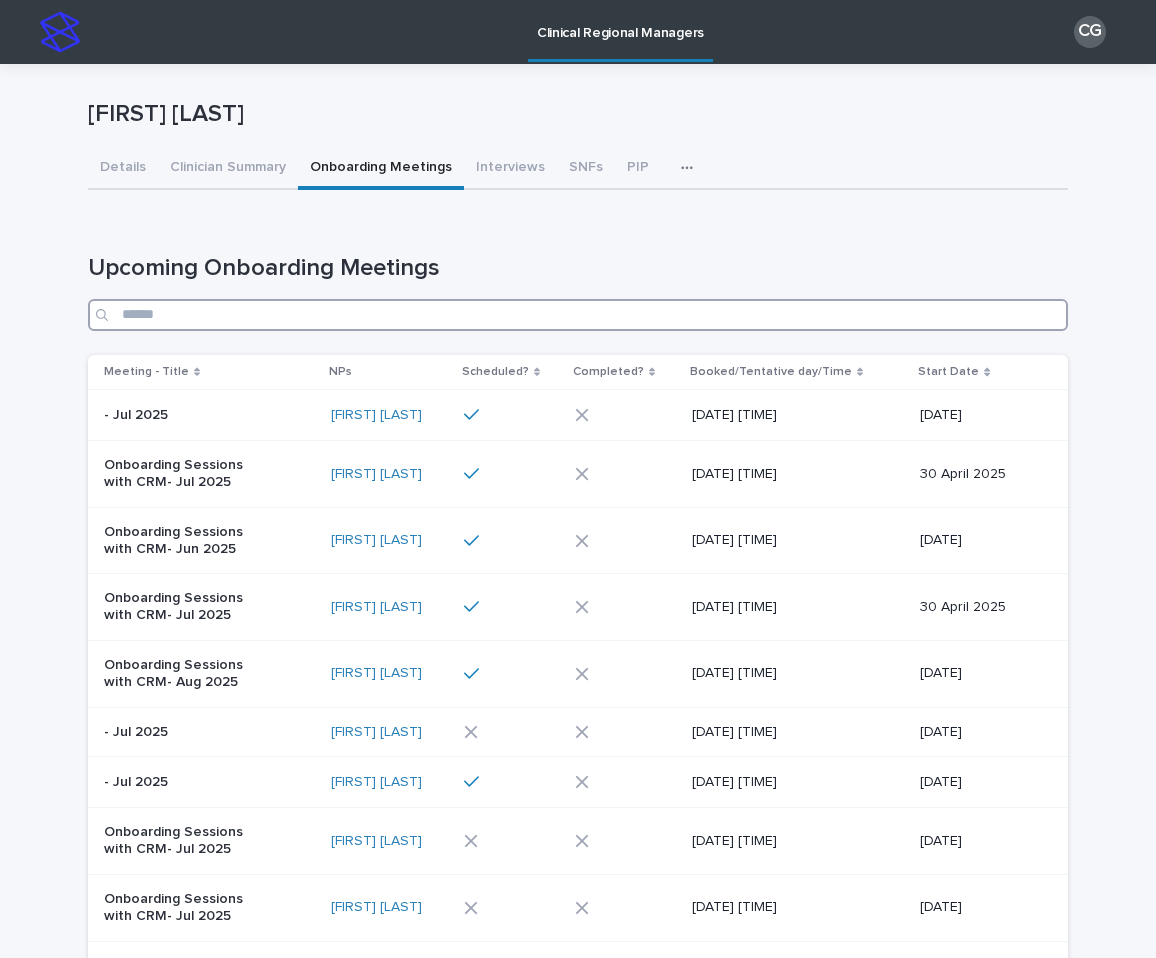 click at bounding box center [578, 315] 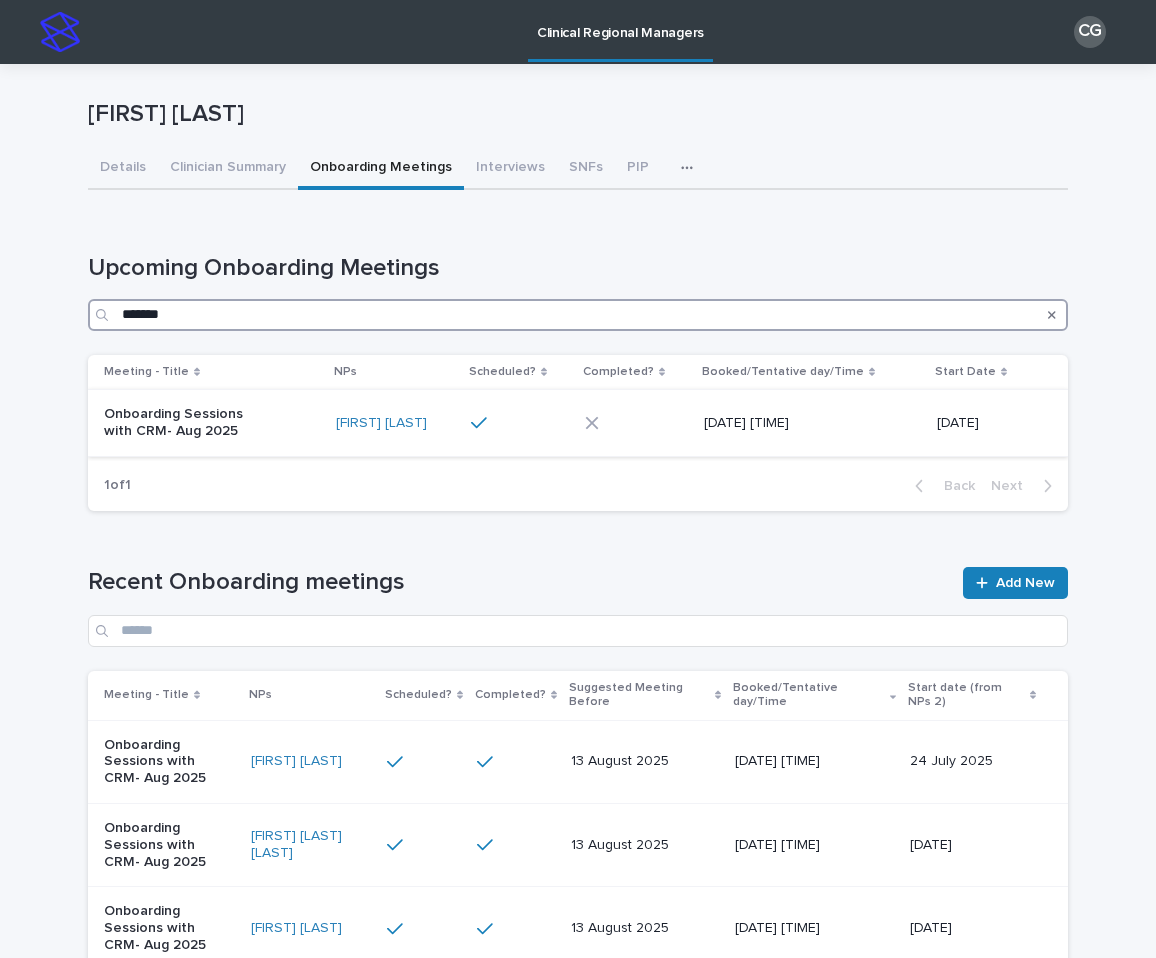 type on "*******" 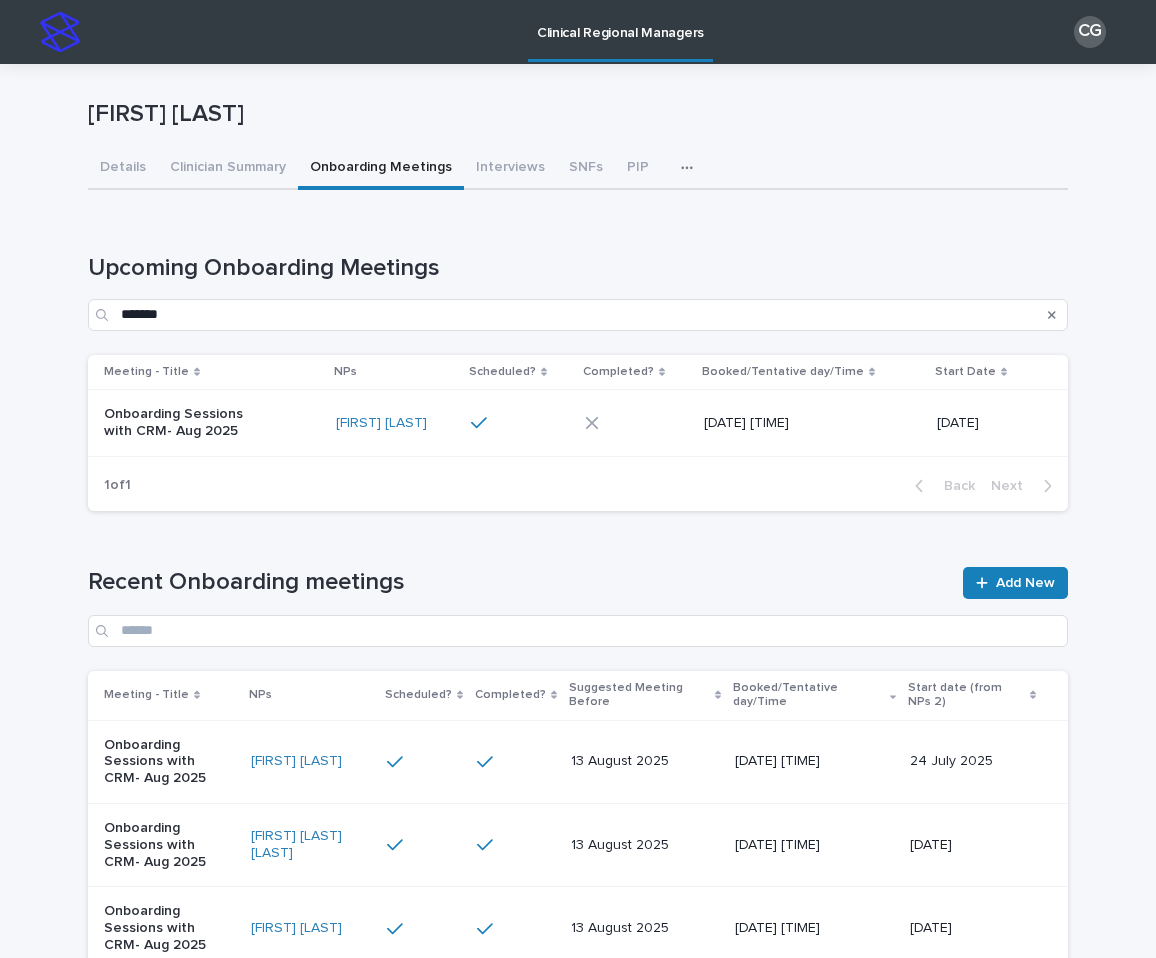 click on "Onboarding Sessions with CRM- Aug 2025" at bounding box center (208, 423) 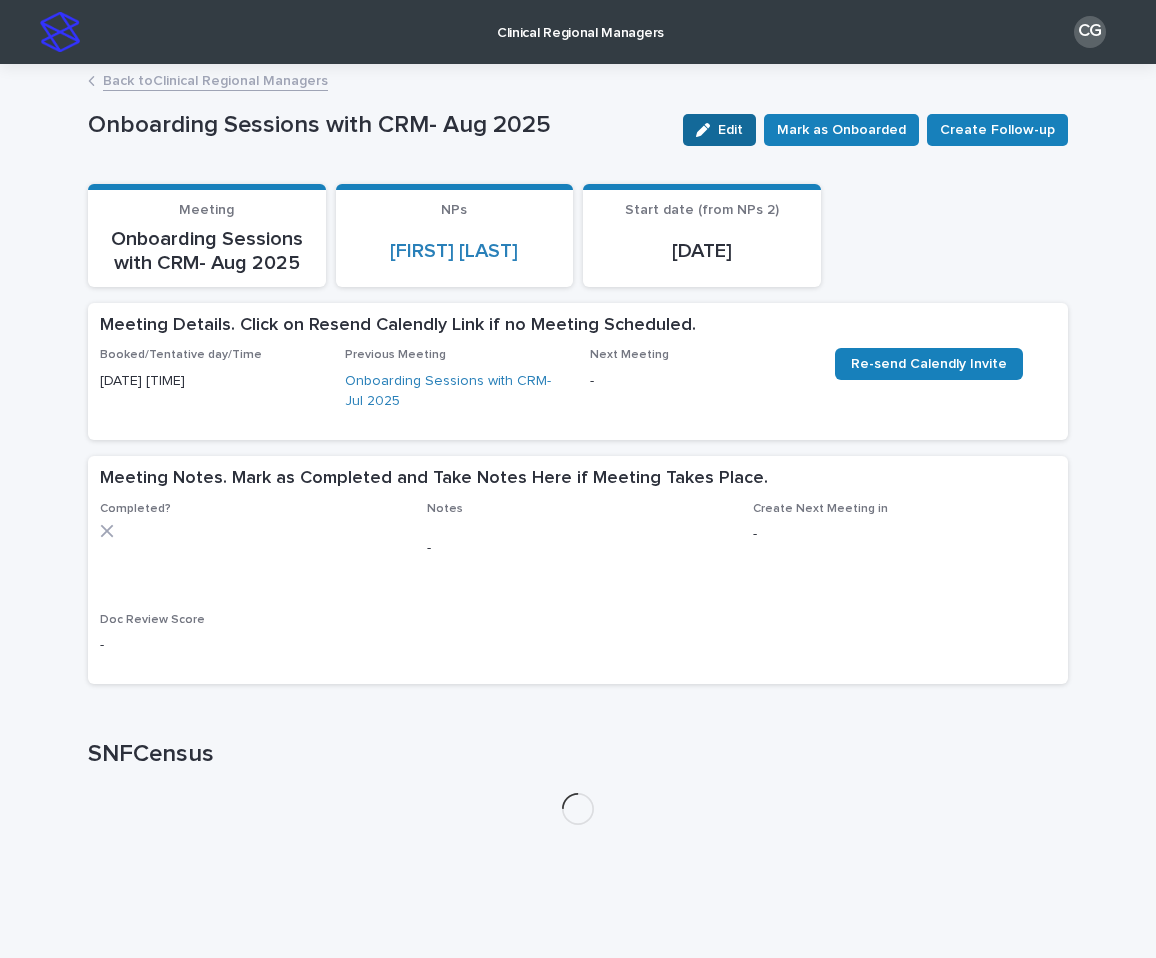 click on "Edit" at bounding box center [730, 130] 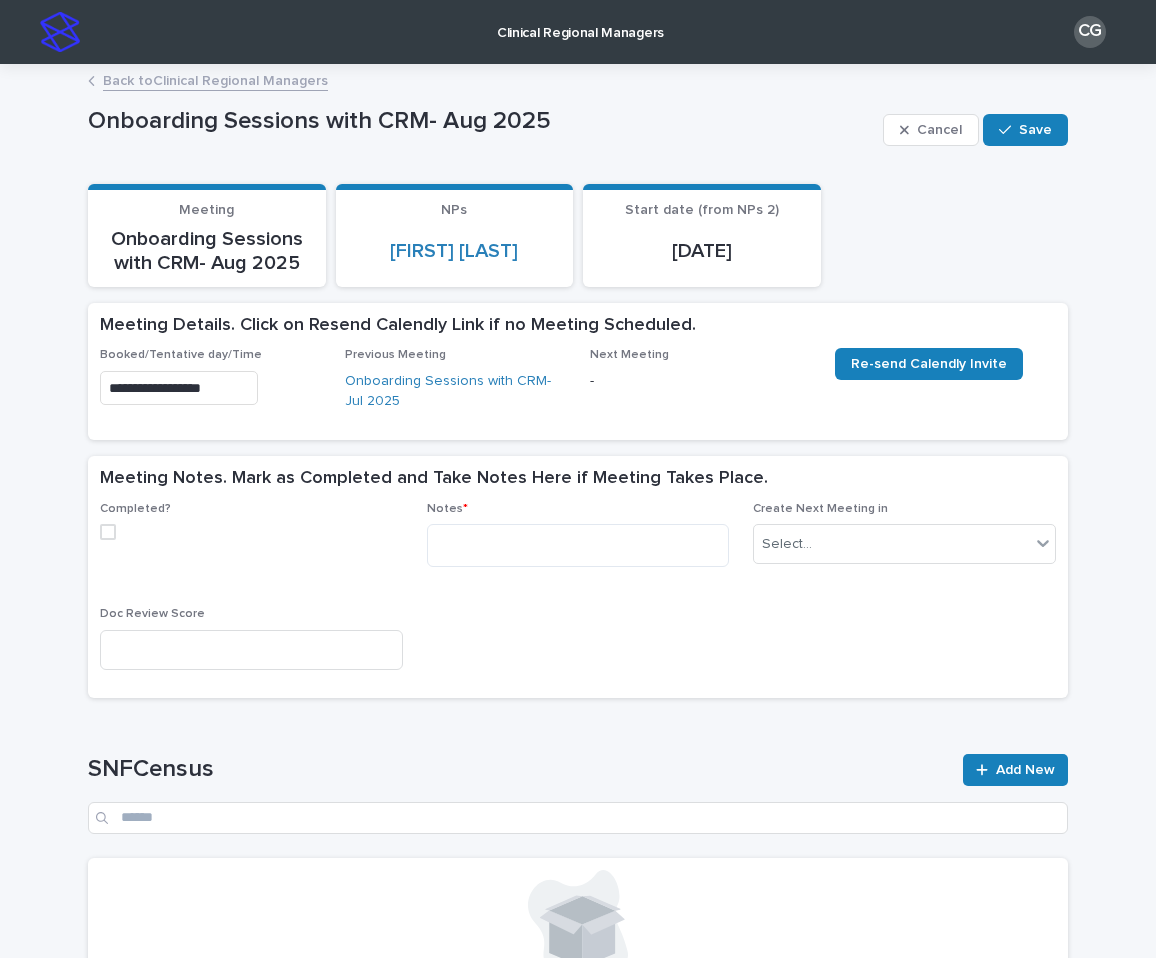 click on "**********" at bounding box center [179, 388] 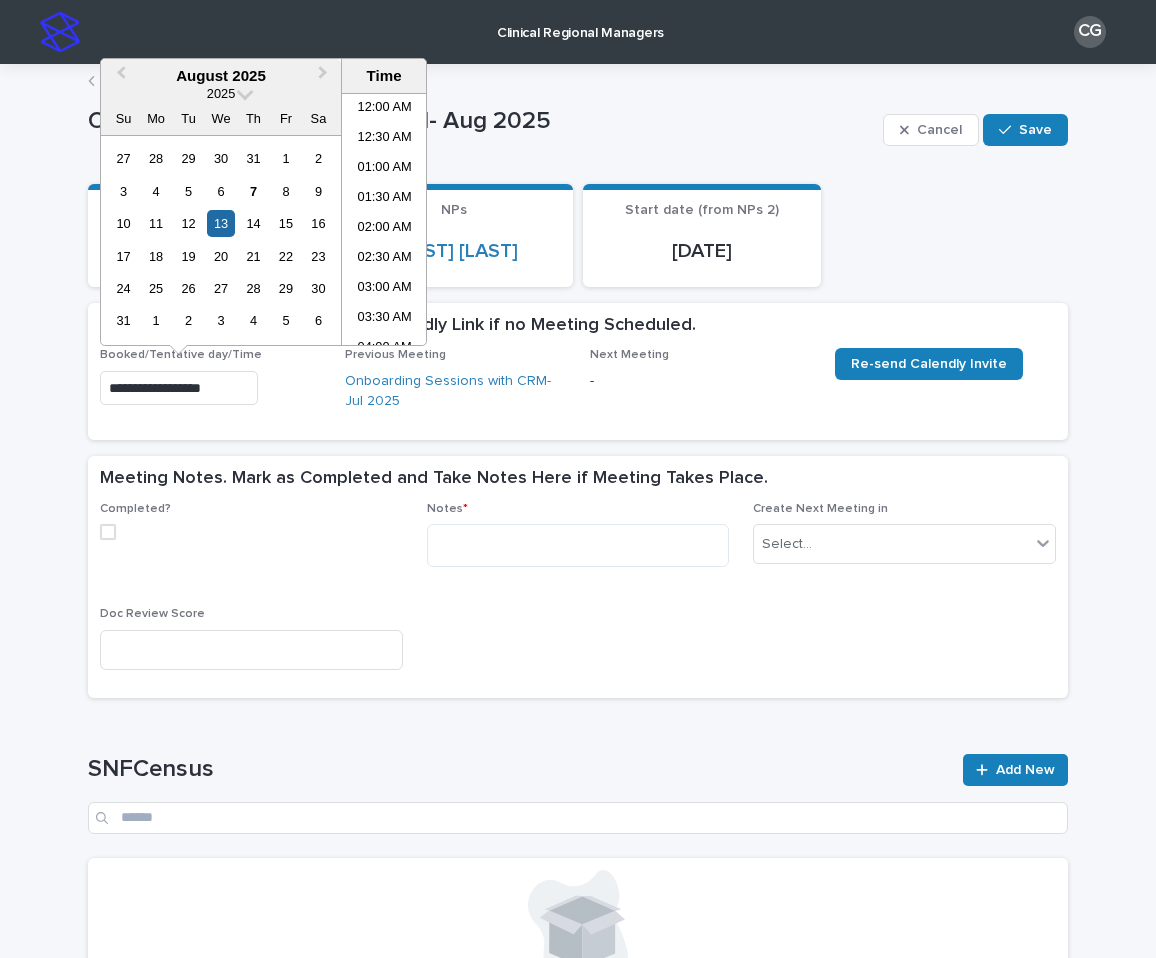 scroll, scrollTop: 640, scrollLeft: 0, axis: vertical 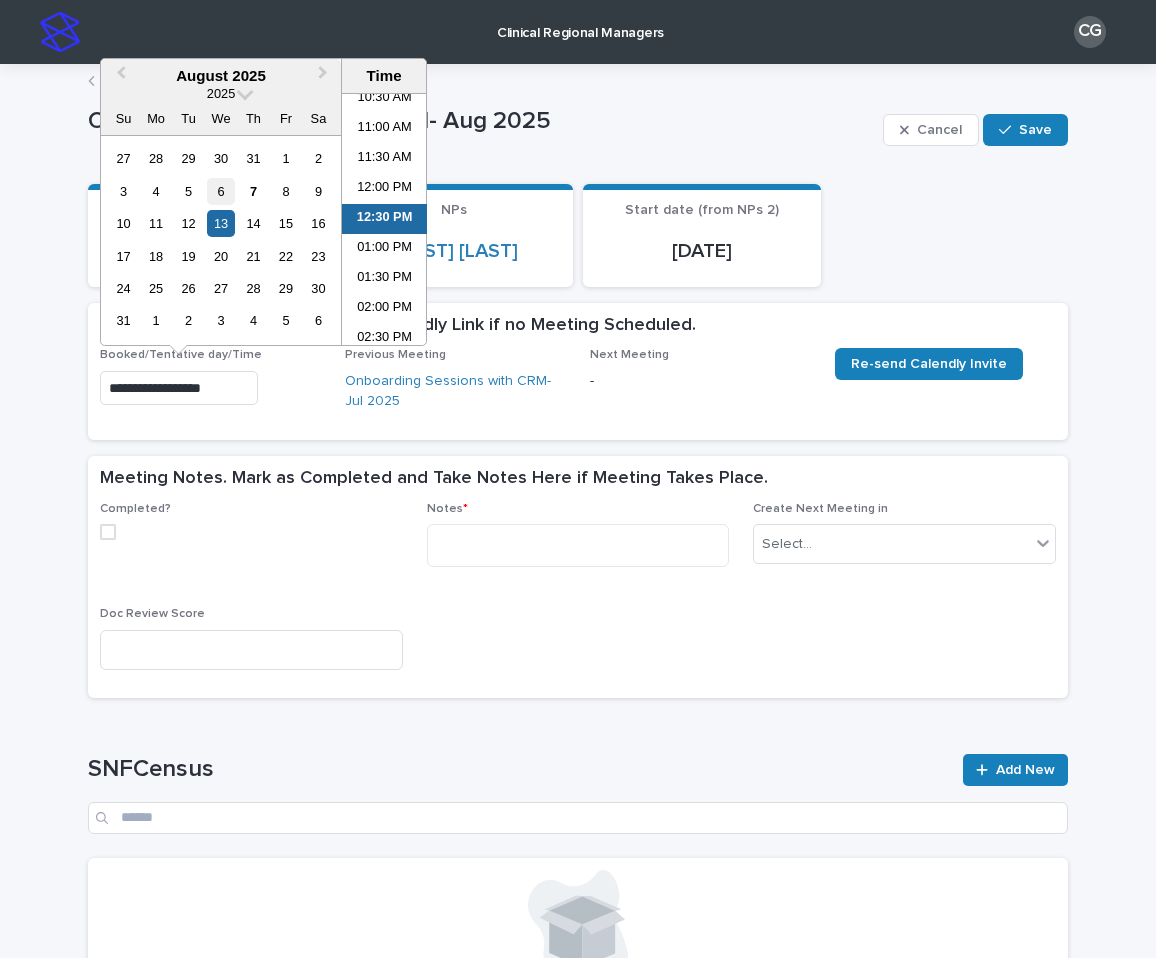click on "6" at bounding box center (220, 191) 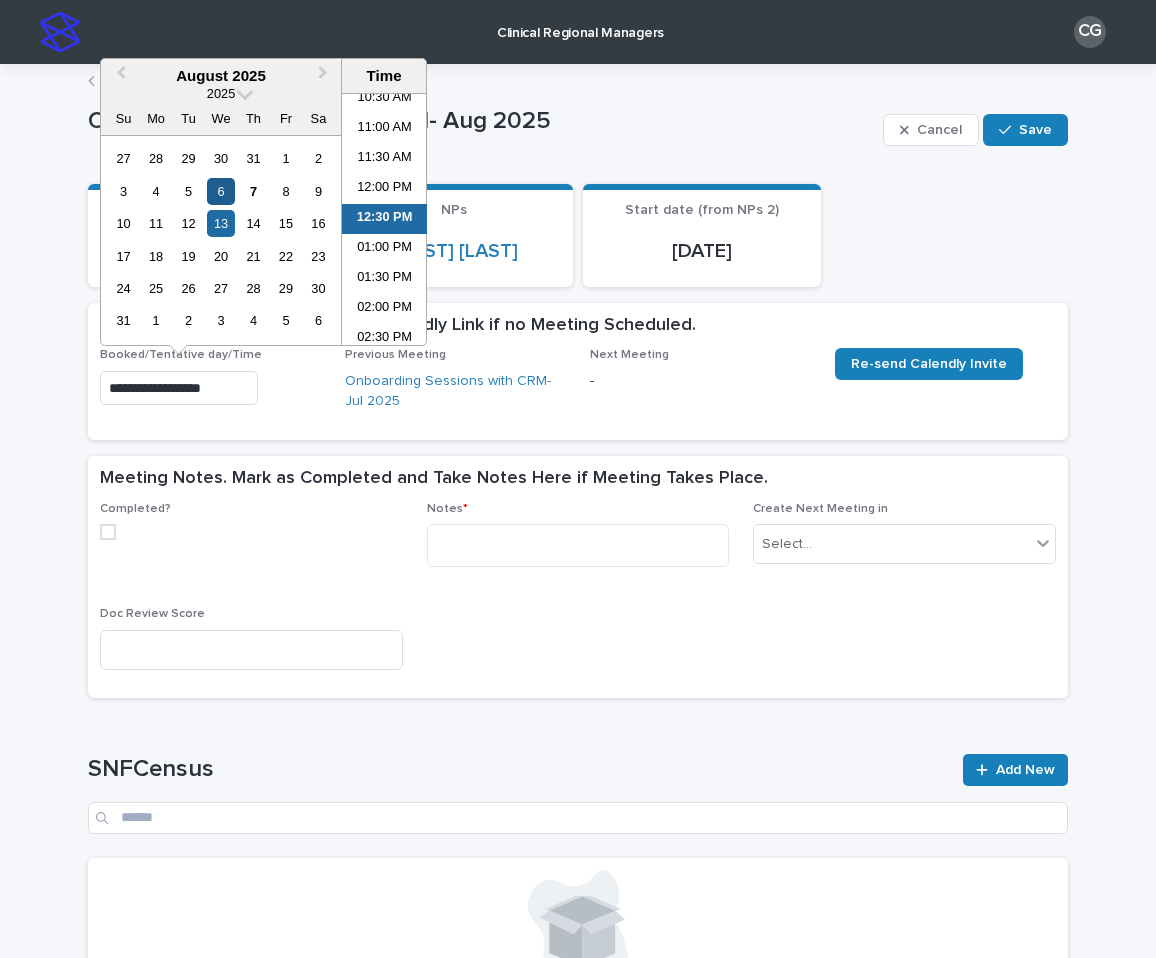type on "**********" 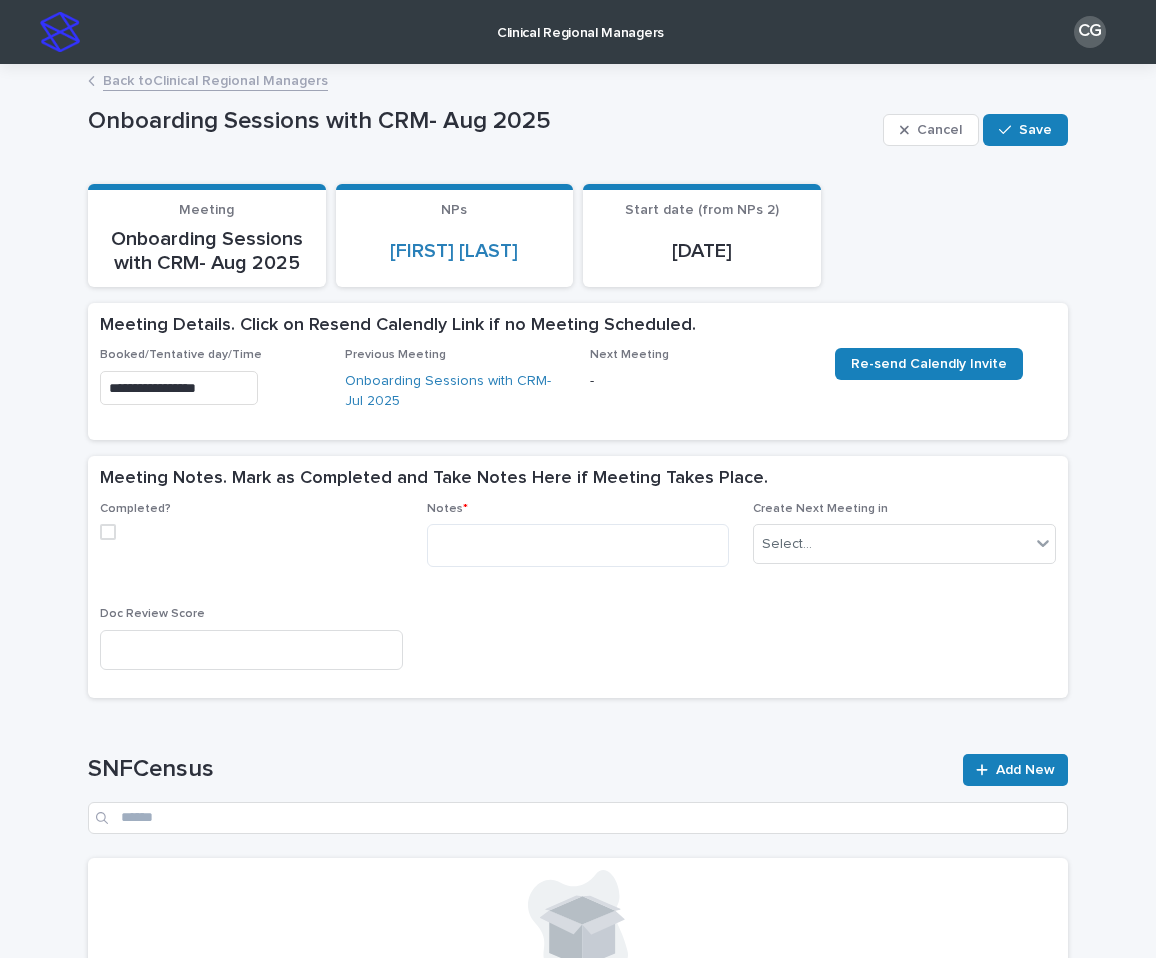 click on "Completed?" at bounding box center (251, 529) 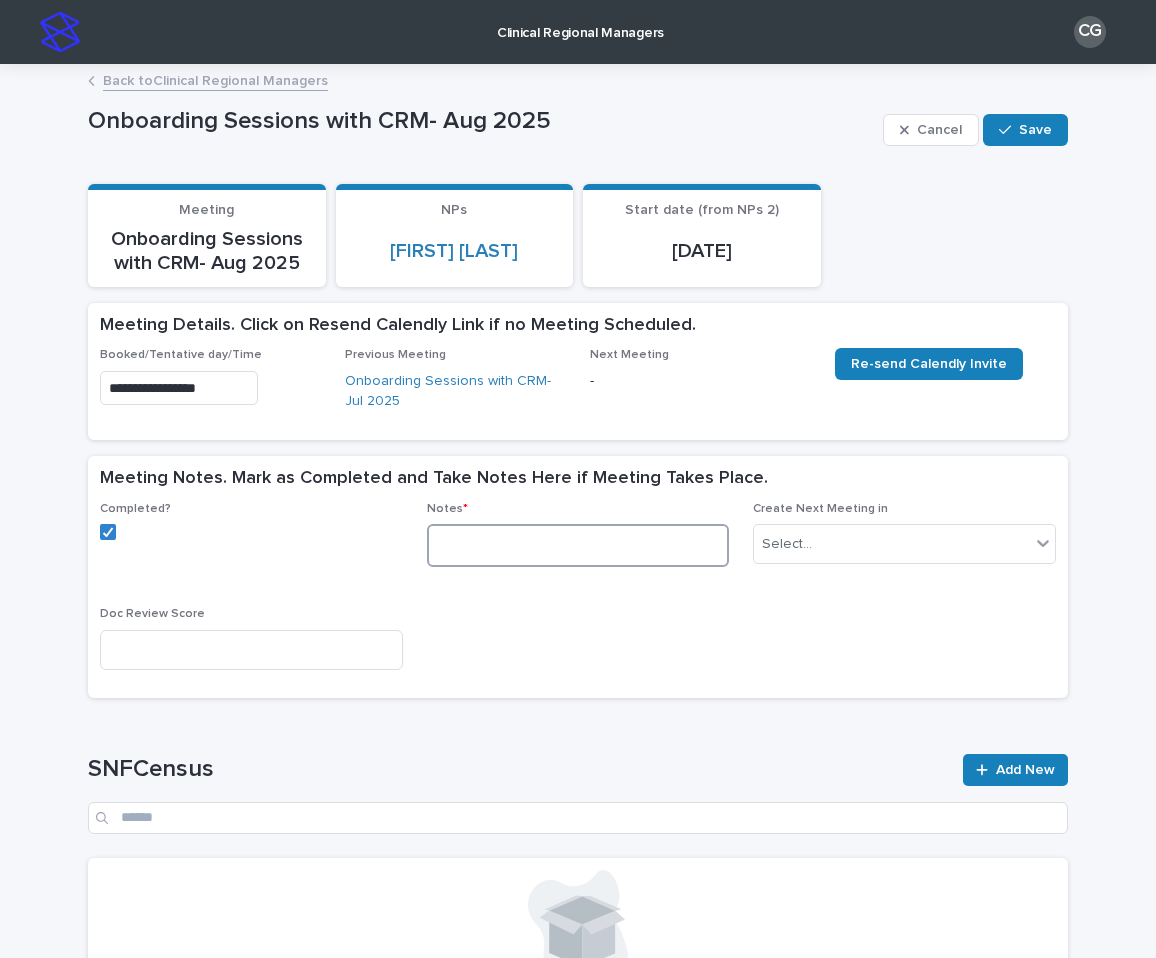 click at bounding box center [578, 545] 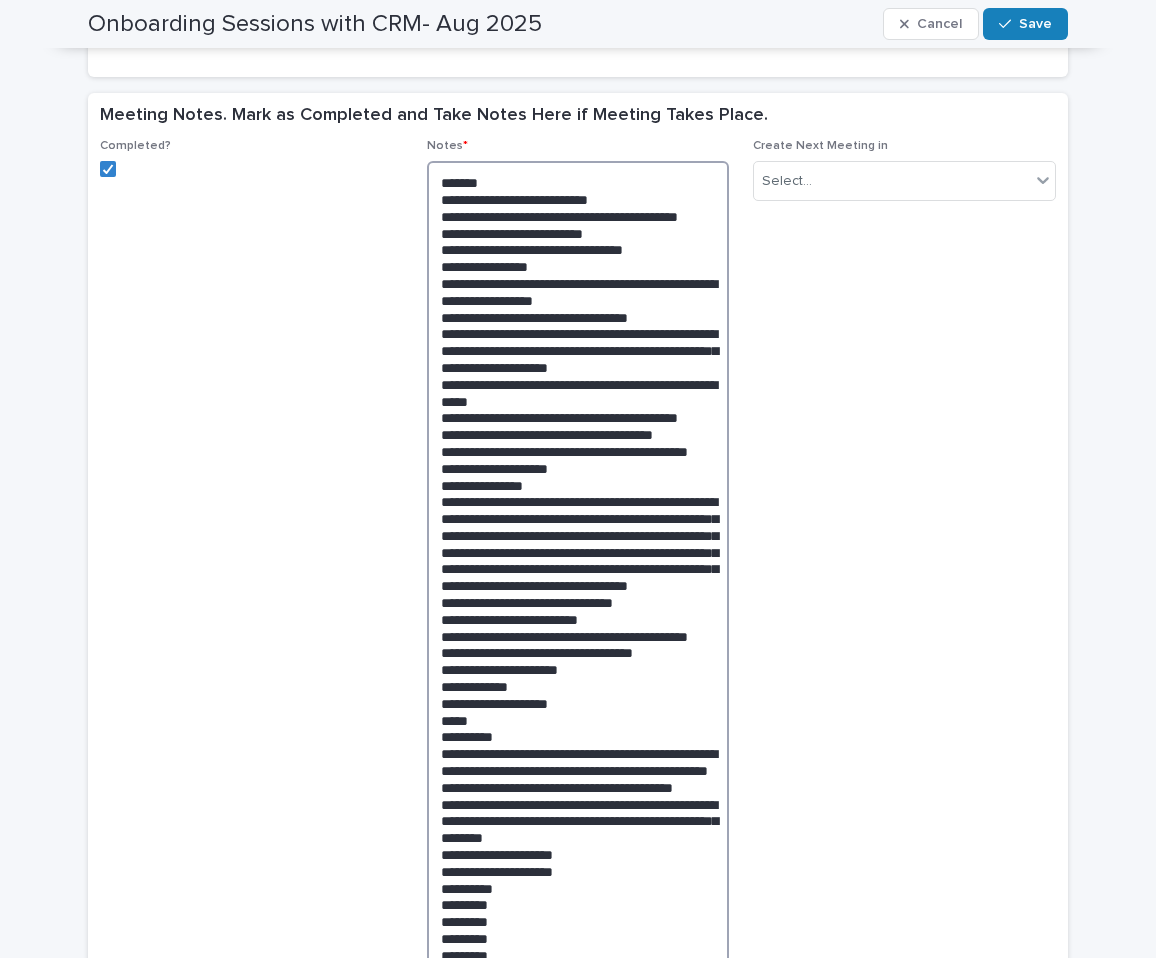 scroll, scrollTop: 364, scrollLeft: 0, axis: vertical 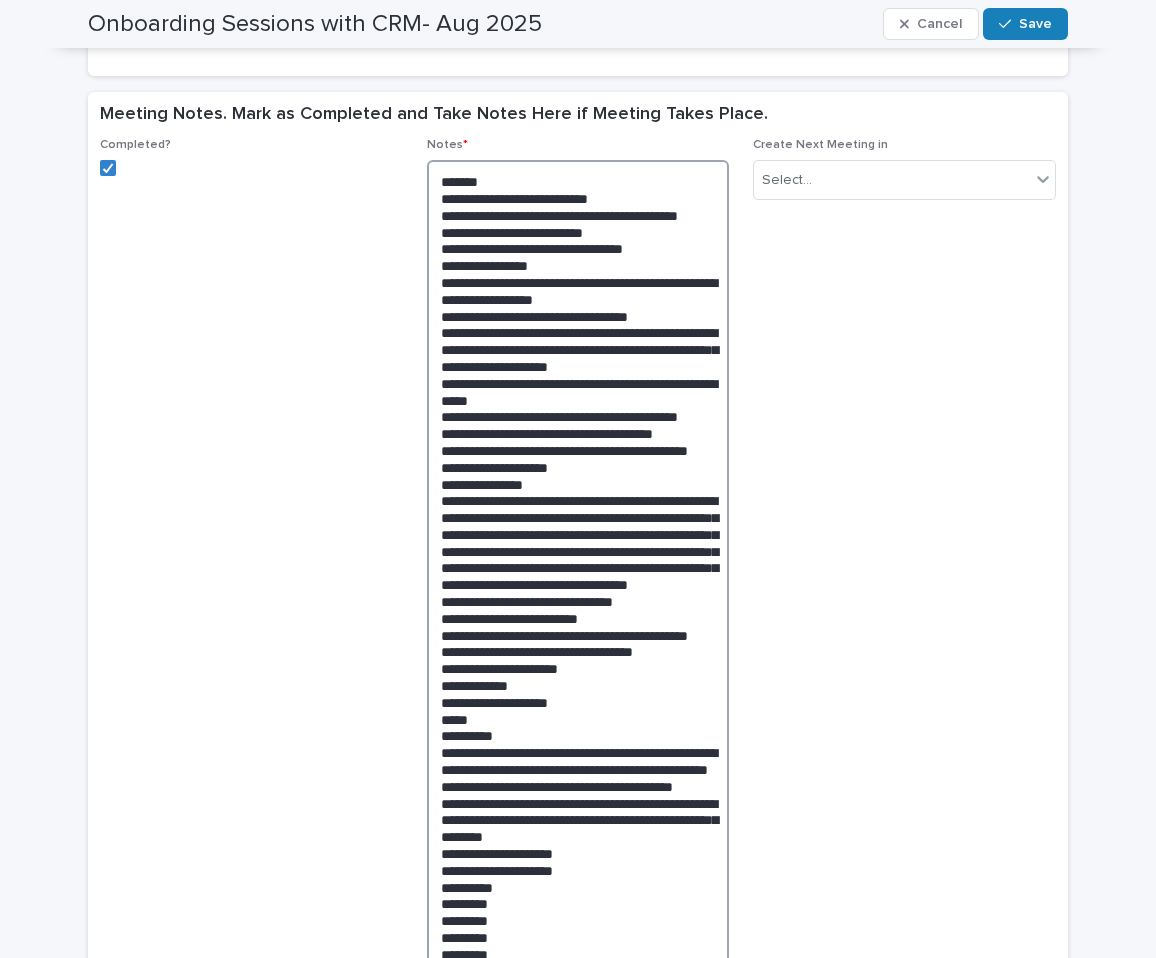 drag, startPoint x: 486, startPoint y: 499, endPoint x: 552, endPoint y: 485, distance: 67.46851 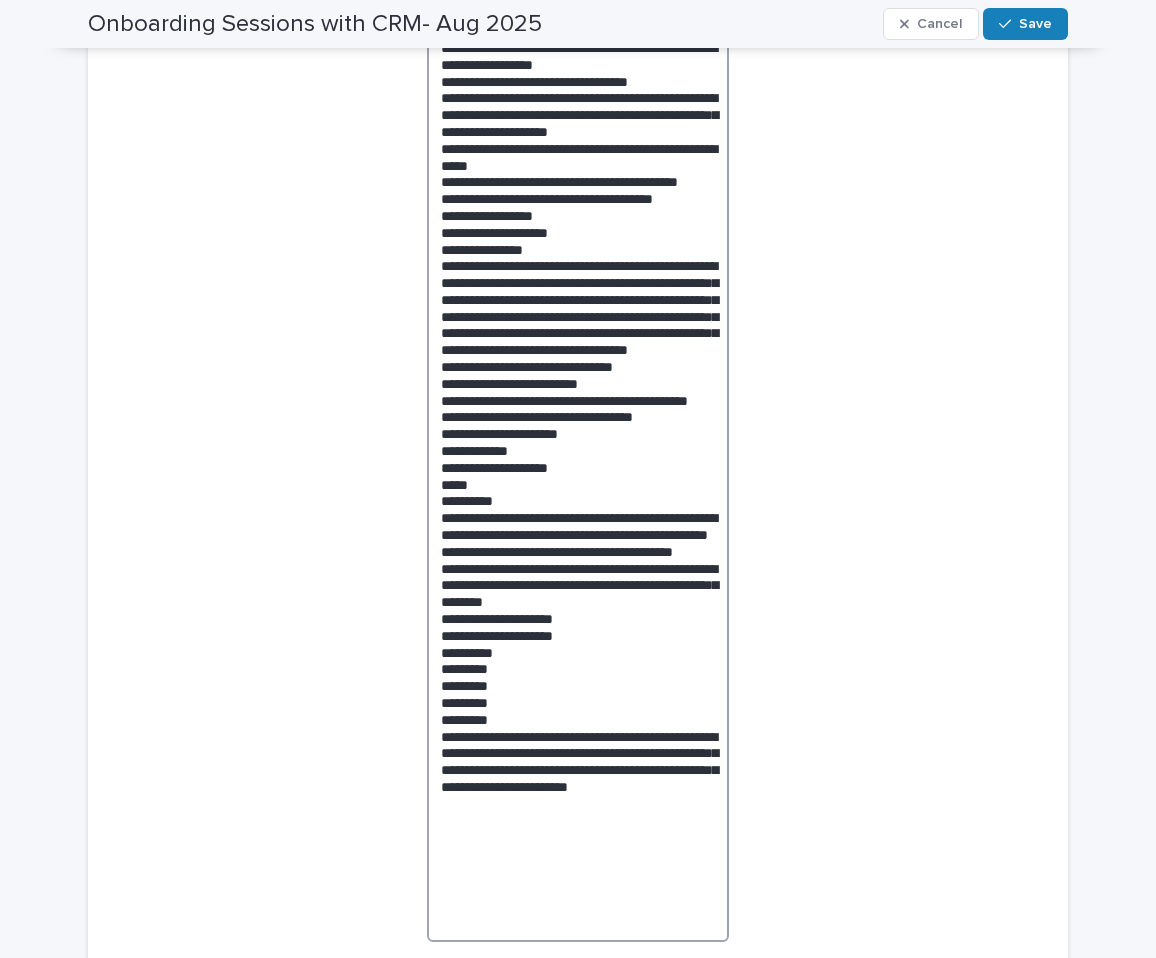 scroll, scrollTop: 600, scrollLeft: 0, axis: vertical 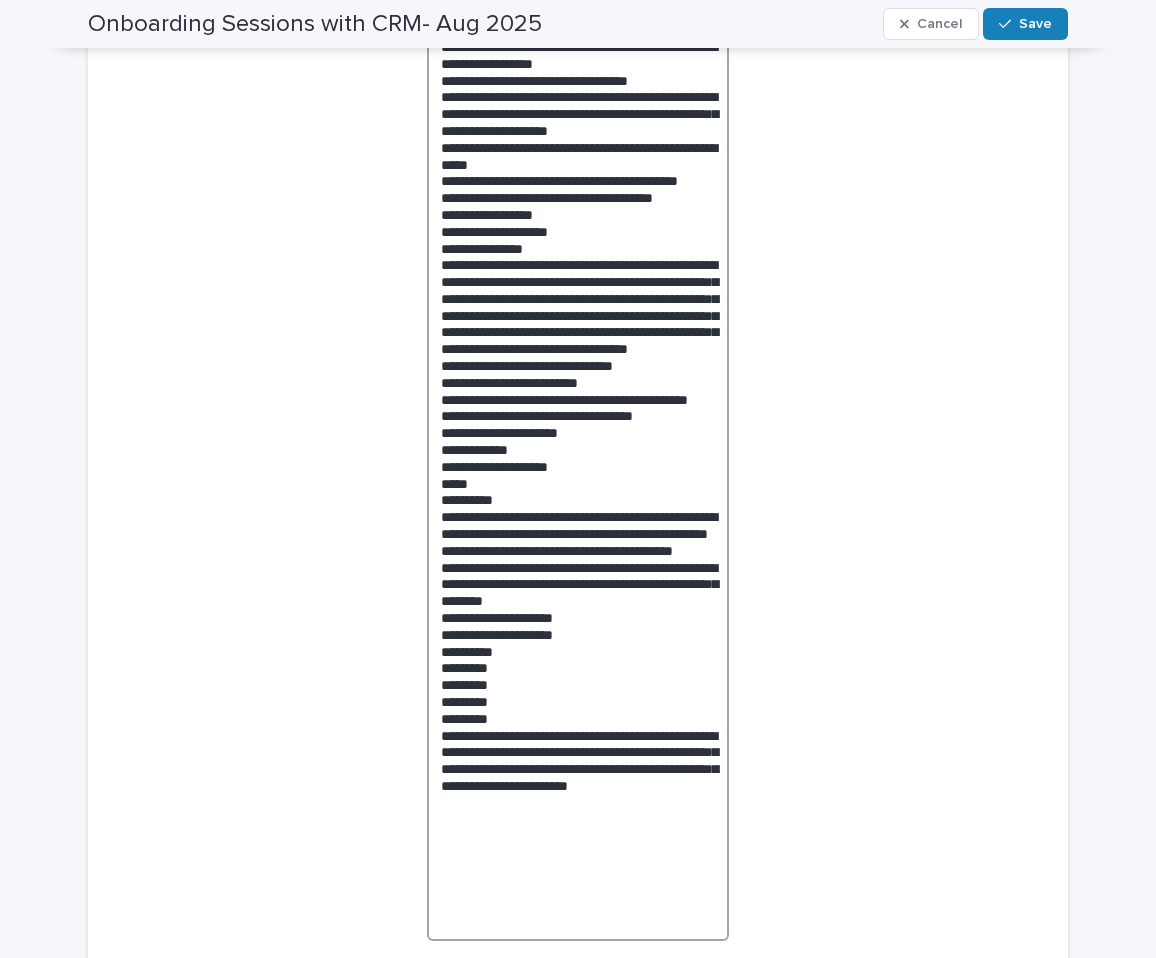 drag, startPoint x: 700, startPoint y: 518, endPoint x: 425, endPoint y: 519, distance: 275.00183 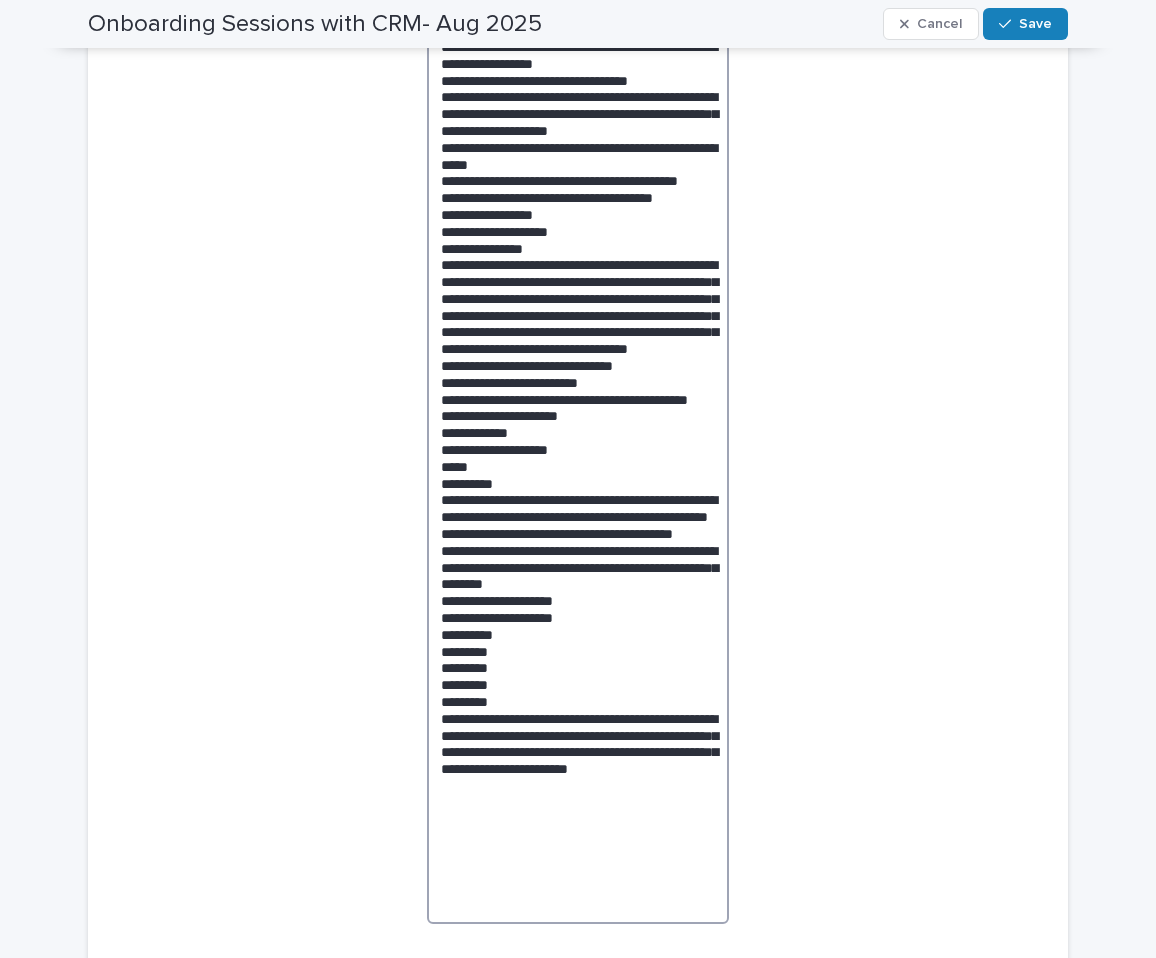 drag, startPoint x: 714, startPoint y: 655, endPoint x: 417, endPoint y: 603, distance: 301.51782 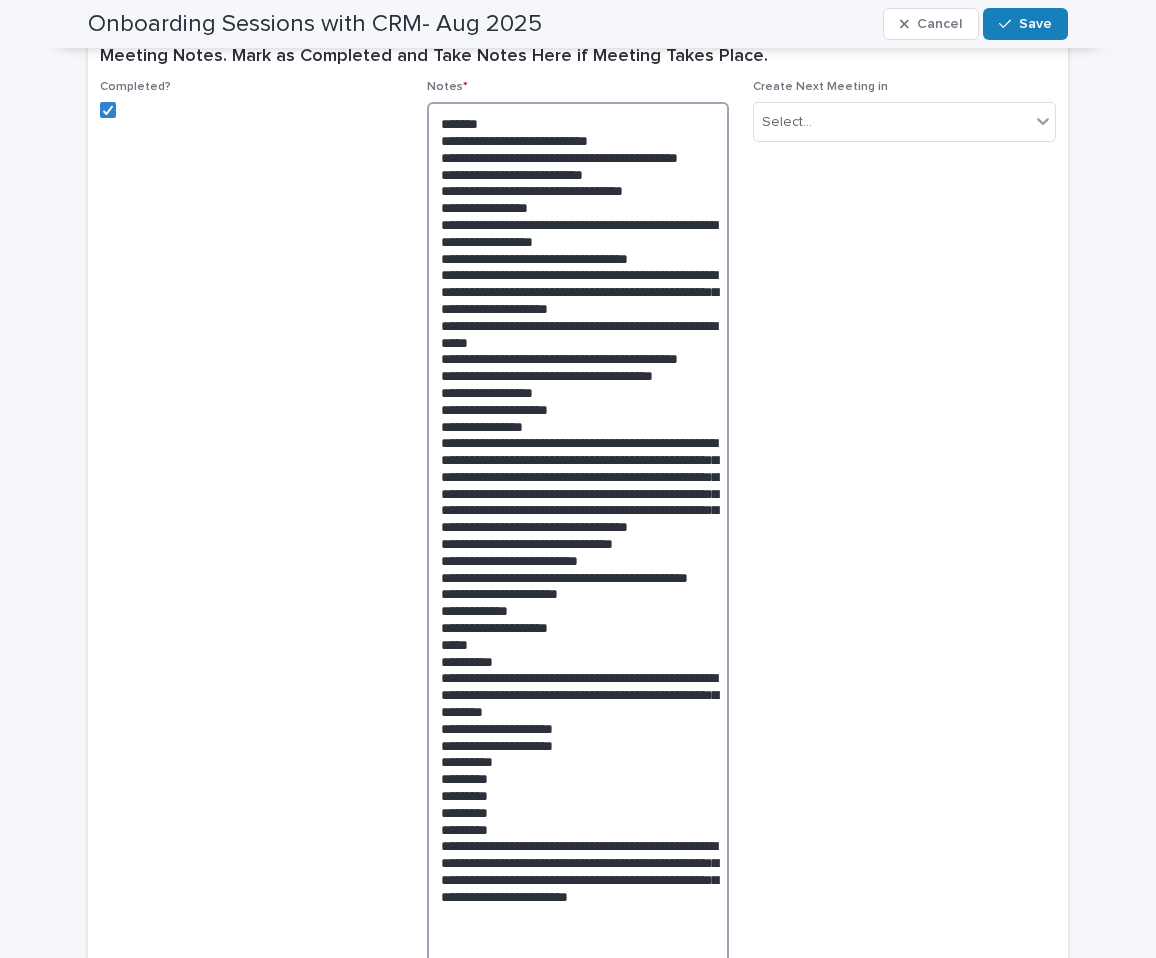 scroll, scrollTop: 419, scrollLeft: 0, axis: vertical 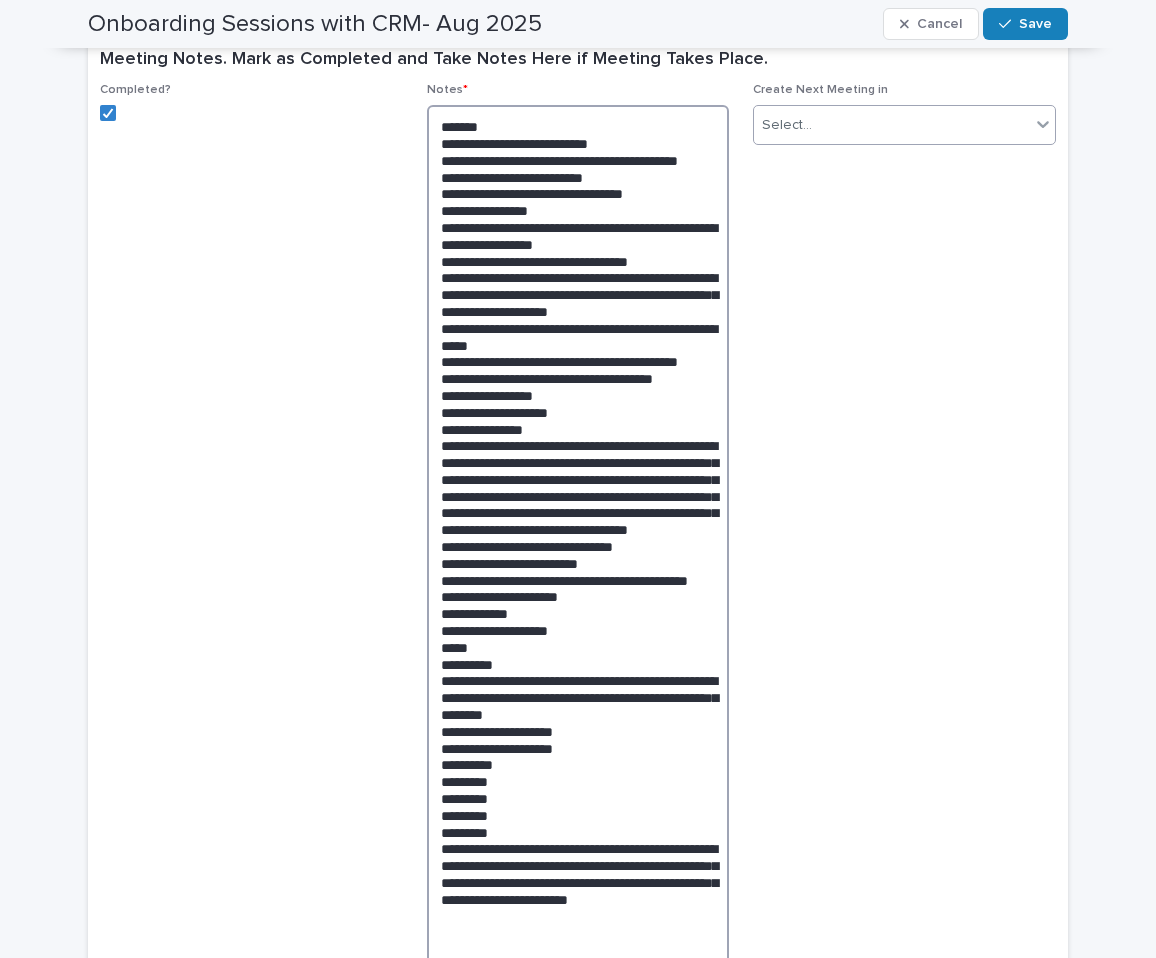 type on "**********" 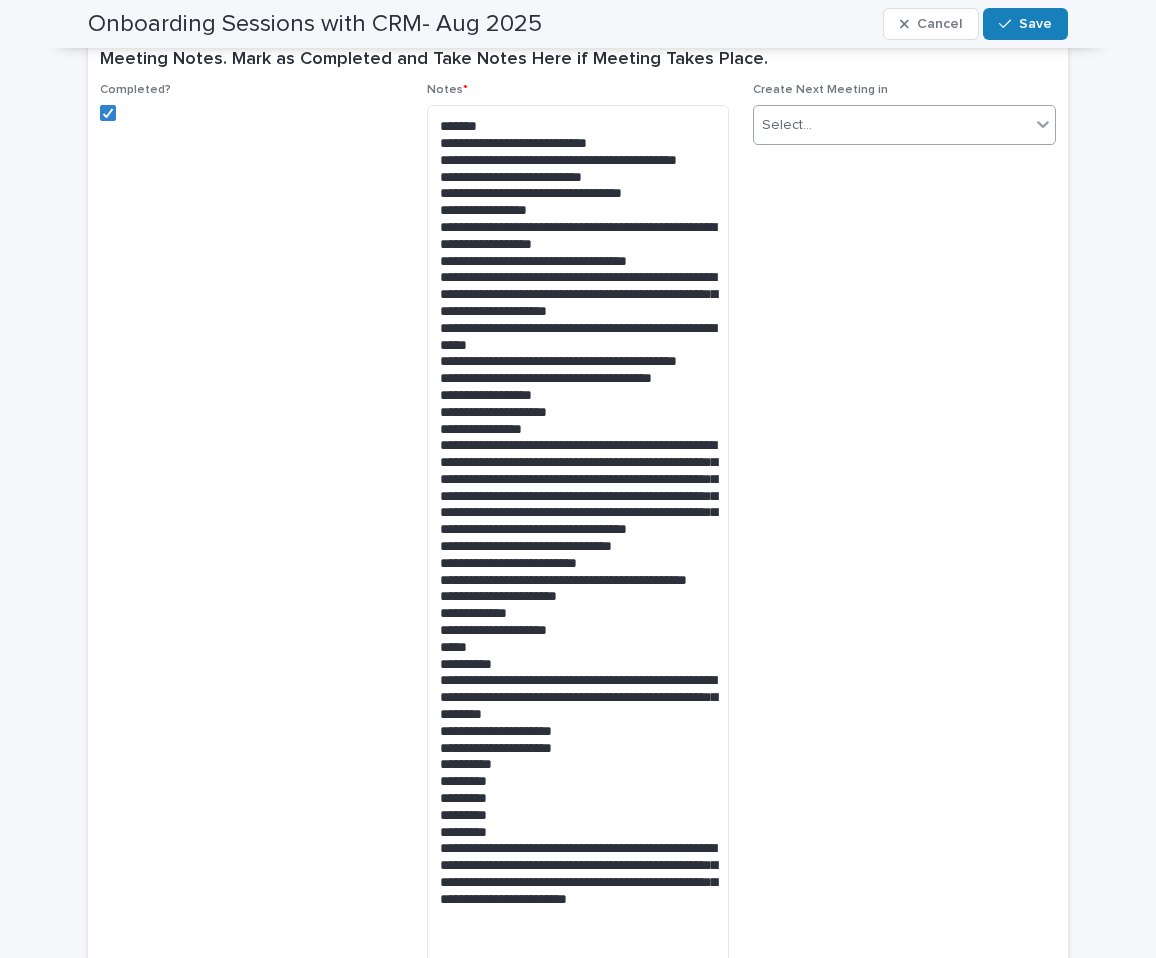 click on "Select..." at bounding box center [892, 125] 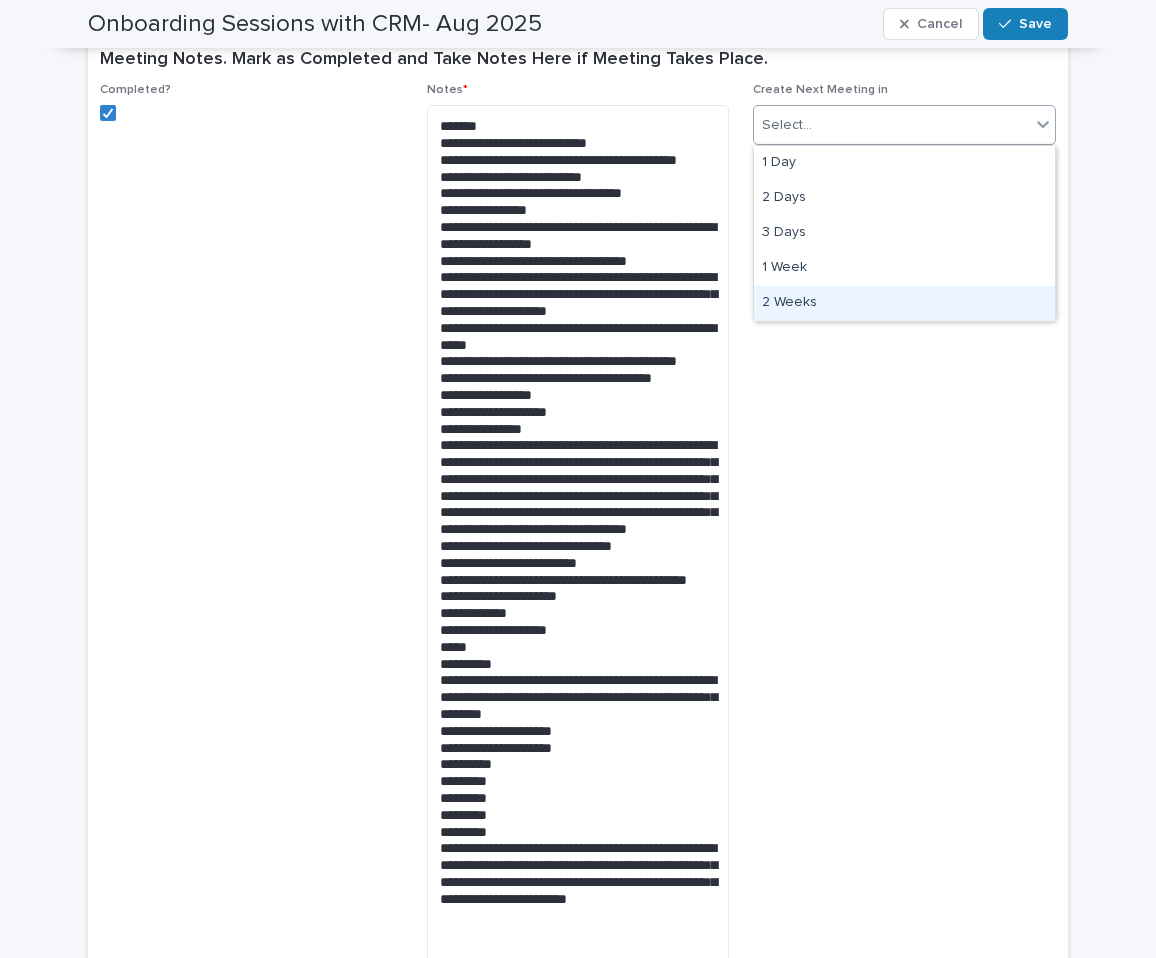 click on "2 Weeks" at bounding box center (904, 303) 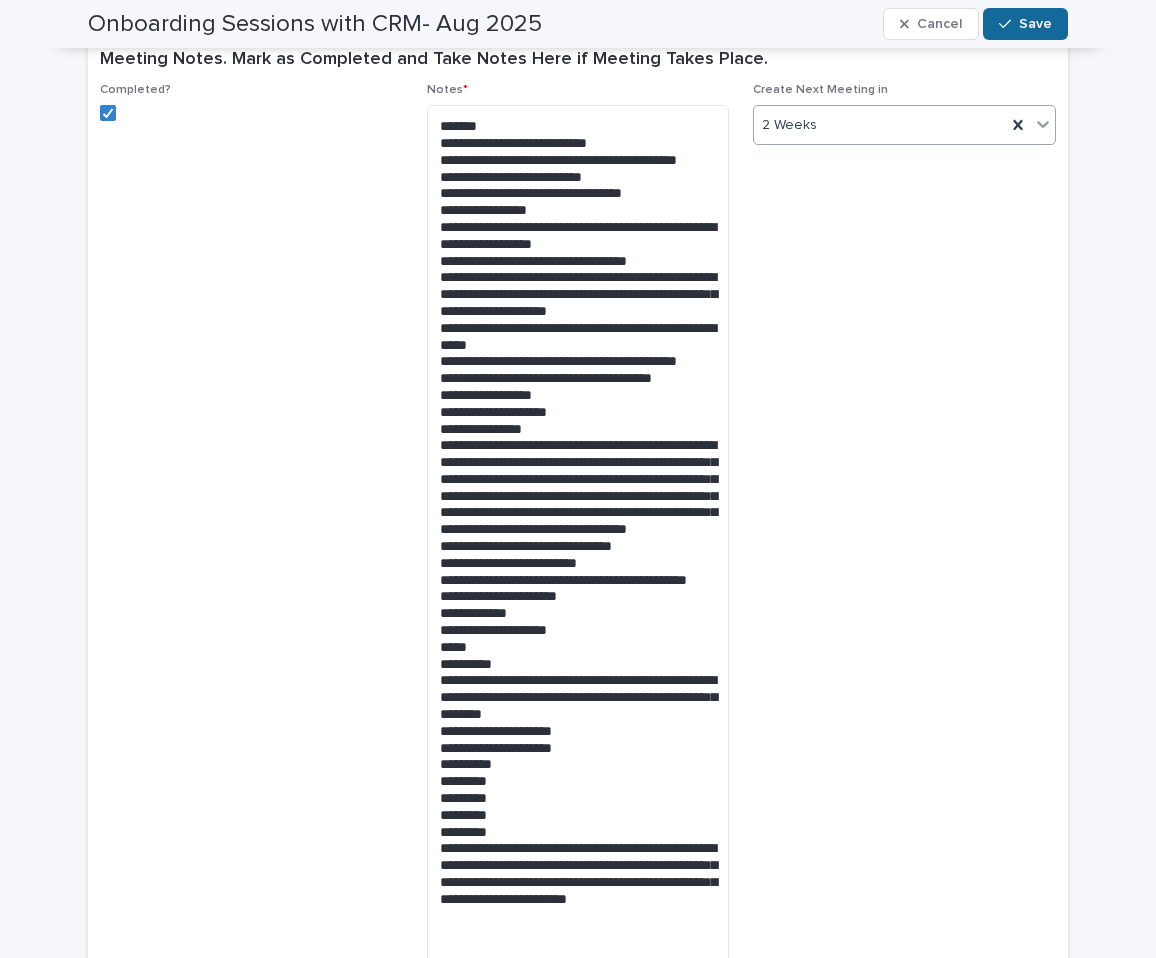 click on "Save" at bounding box center (1035, 24) 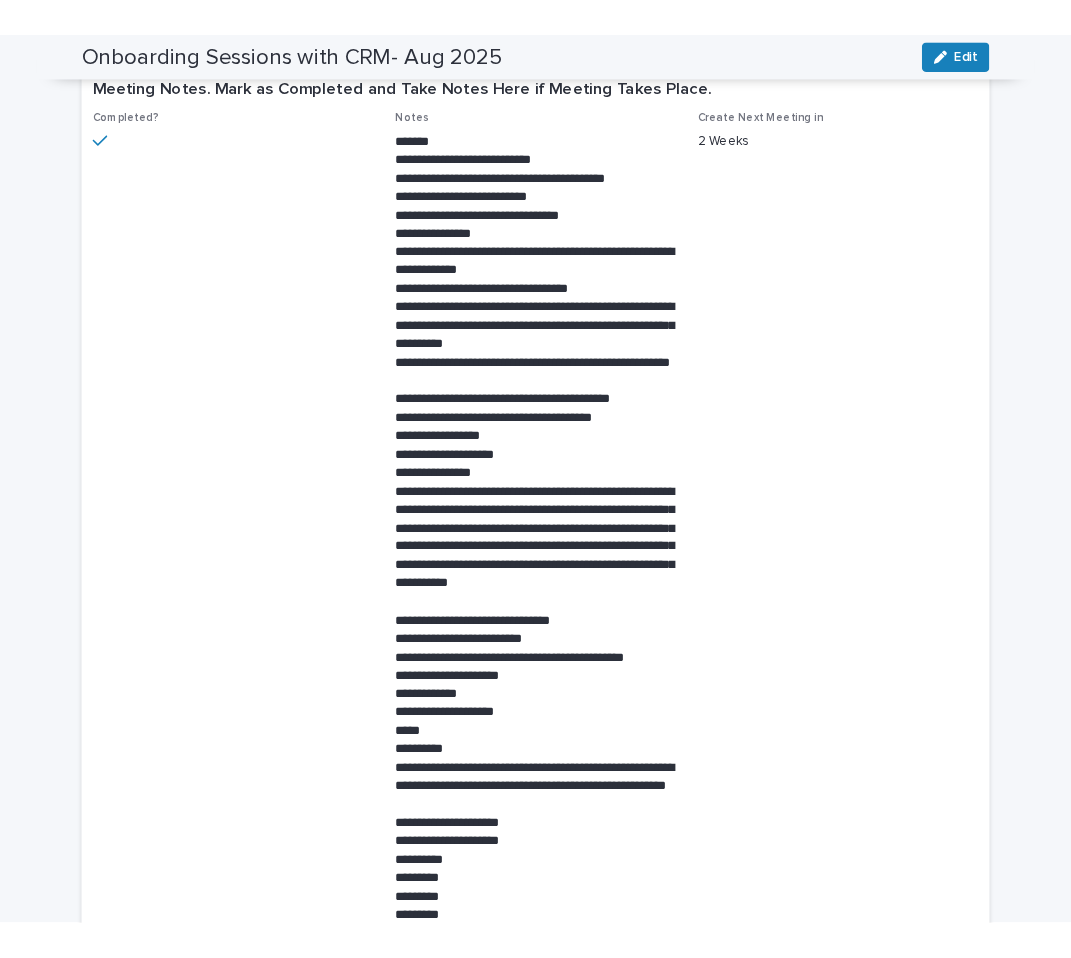 scroll, scrollTop: 0, scrollLeft: 0, axis: both 